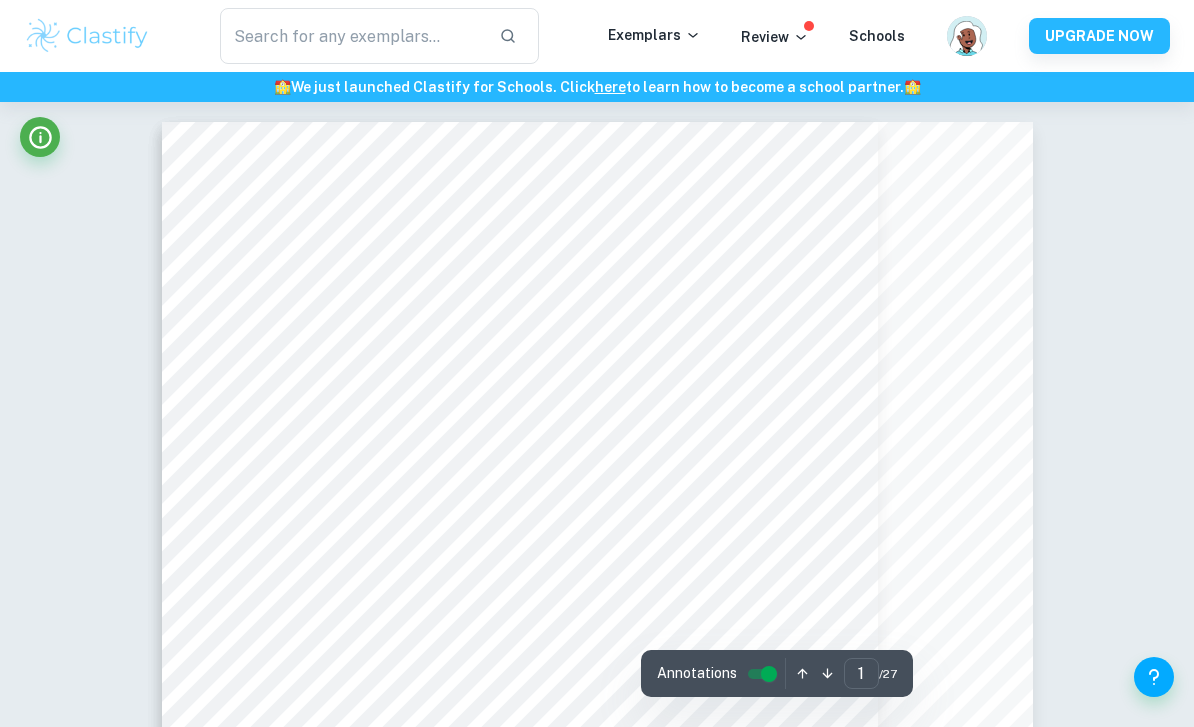 scroll, scrollTop: 0, scrollLeft: 0, axis: both 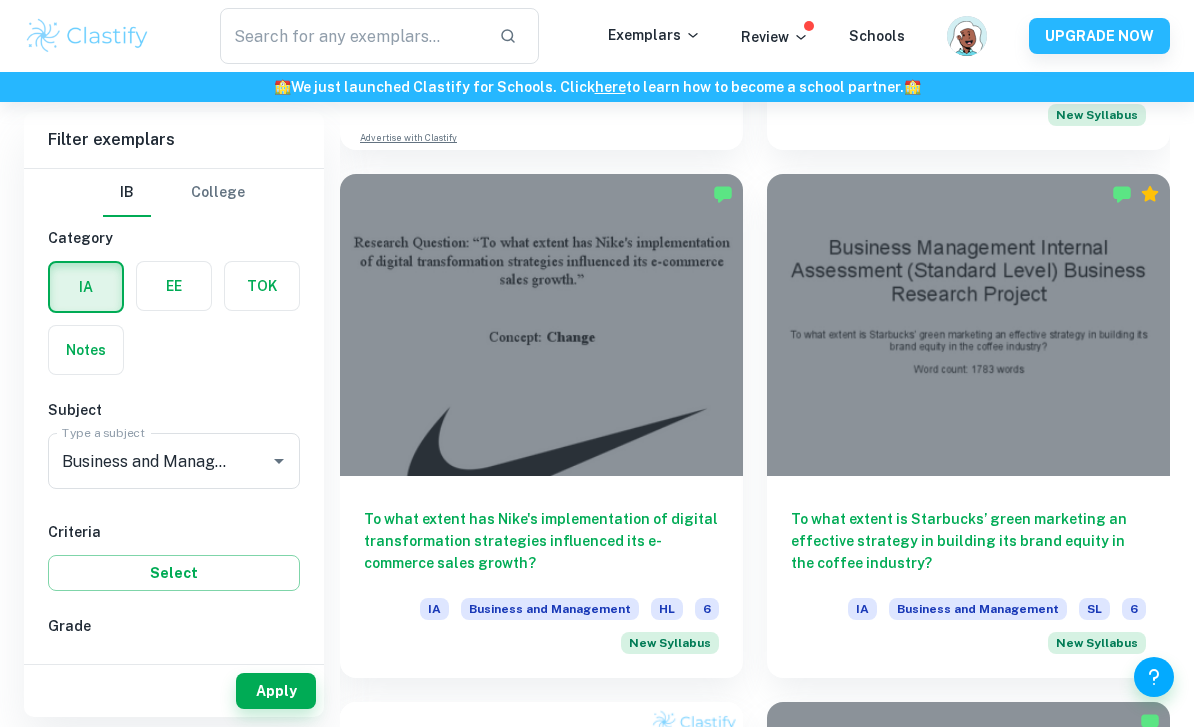 click on "To what extent has Nike's implementation of digital transformation strategies influenced its e-commerce sales growth?" at bounding box center (541, 541) 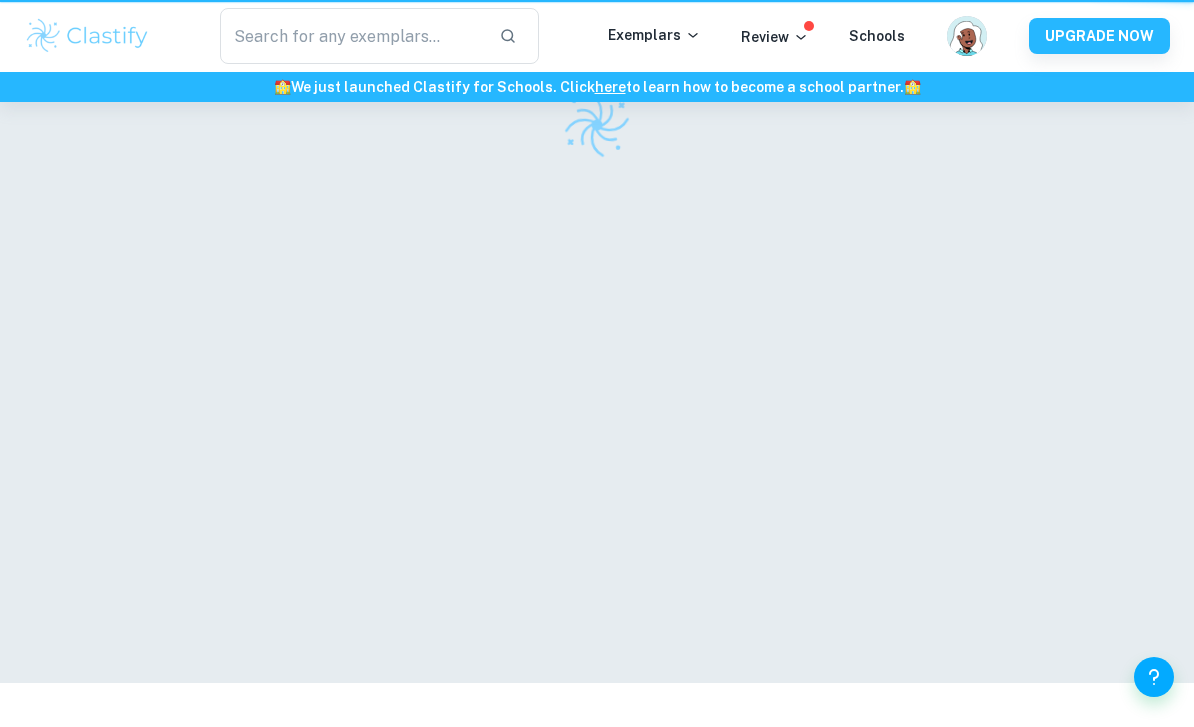 scroll, scrollTop: 0, scrollLeft: 0, axis: both 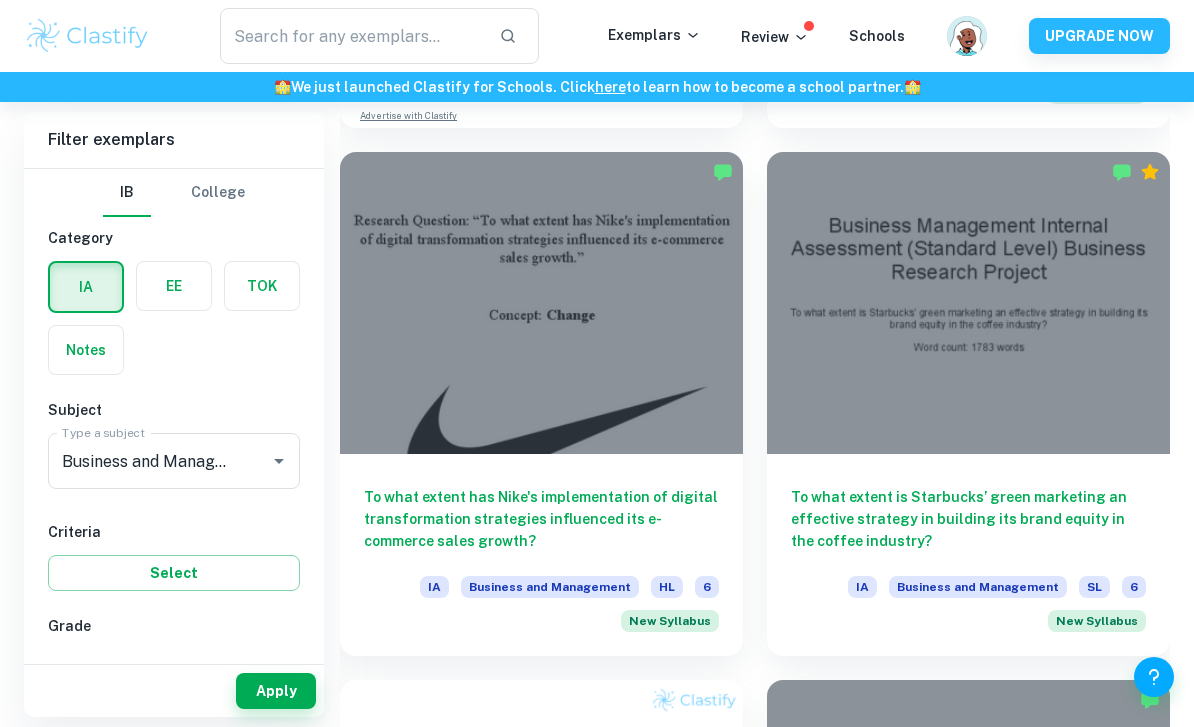 click on "To what extent has Nike's implementation of digital transformation strategies influenced its e-commerce sales growth?" at bounding box center [541, 519] 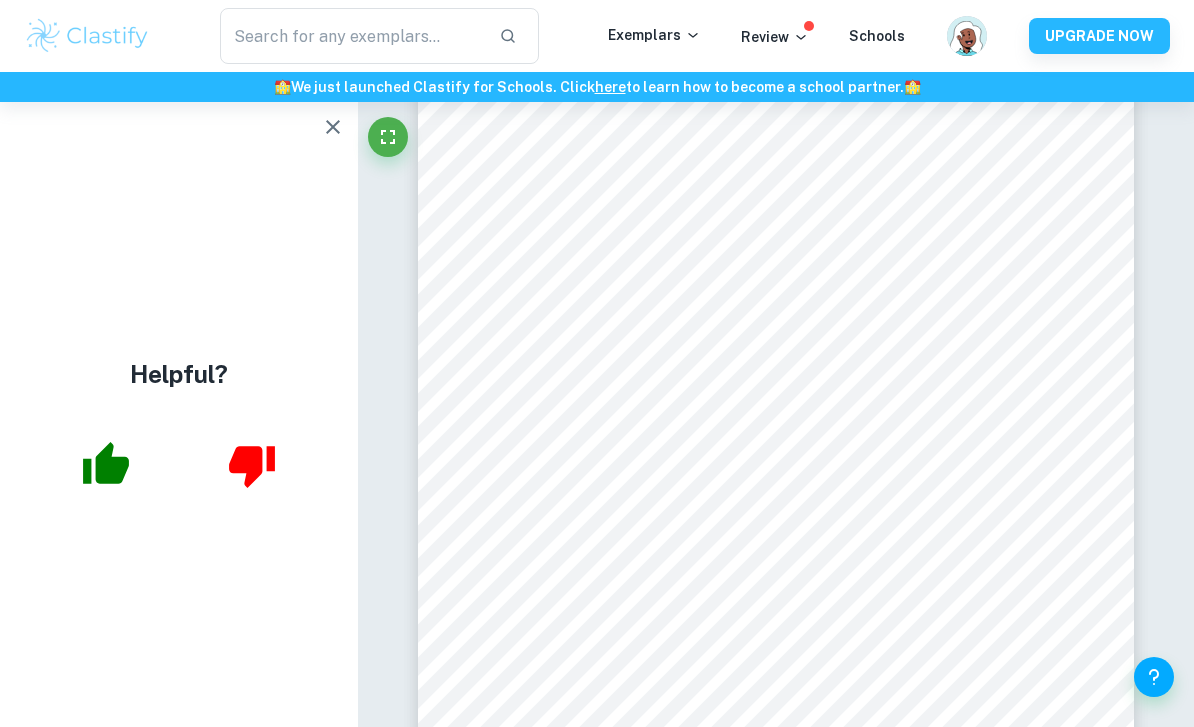 scroll, scrollTop: 70, scrollLeft: 0, axis: vertical 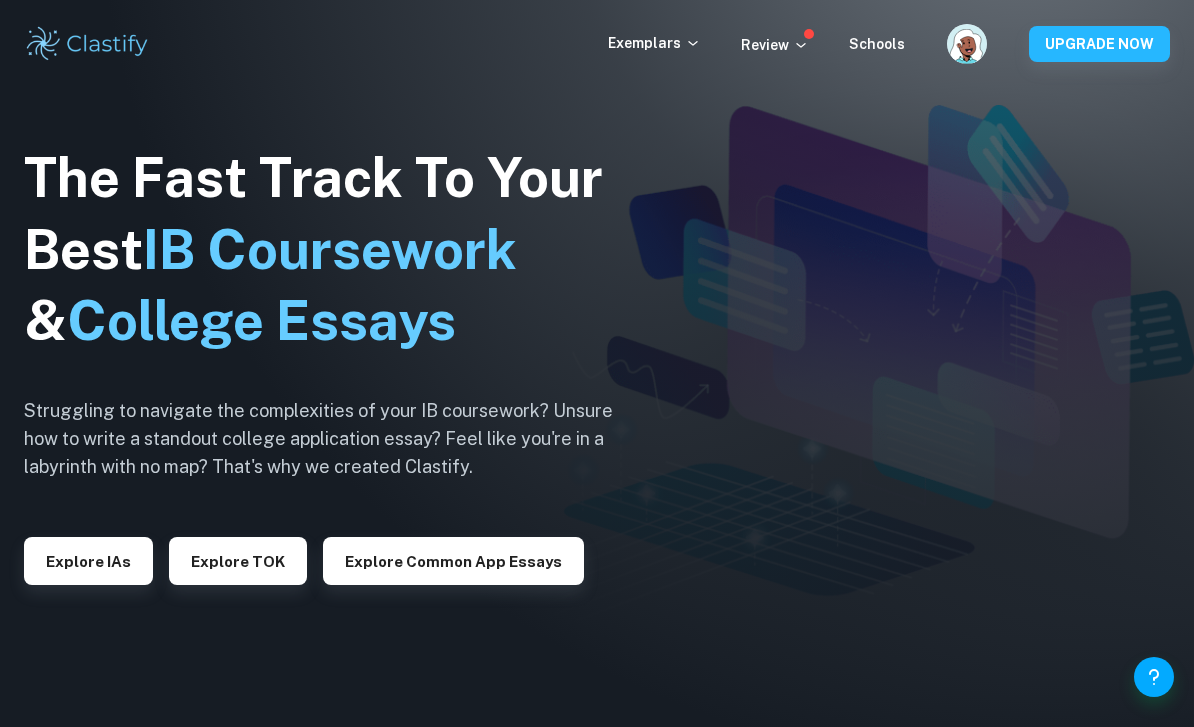 click on "Explore IAs" at bounding box center [88, 561] 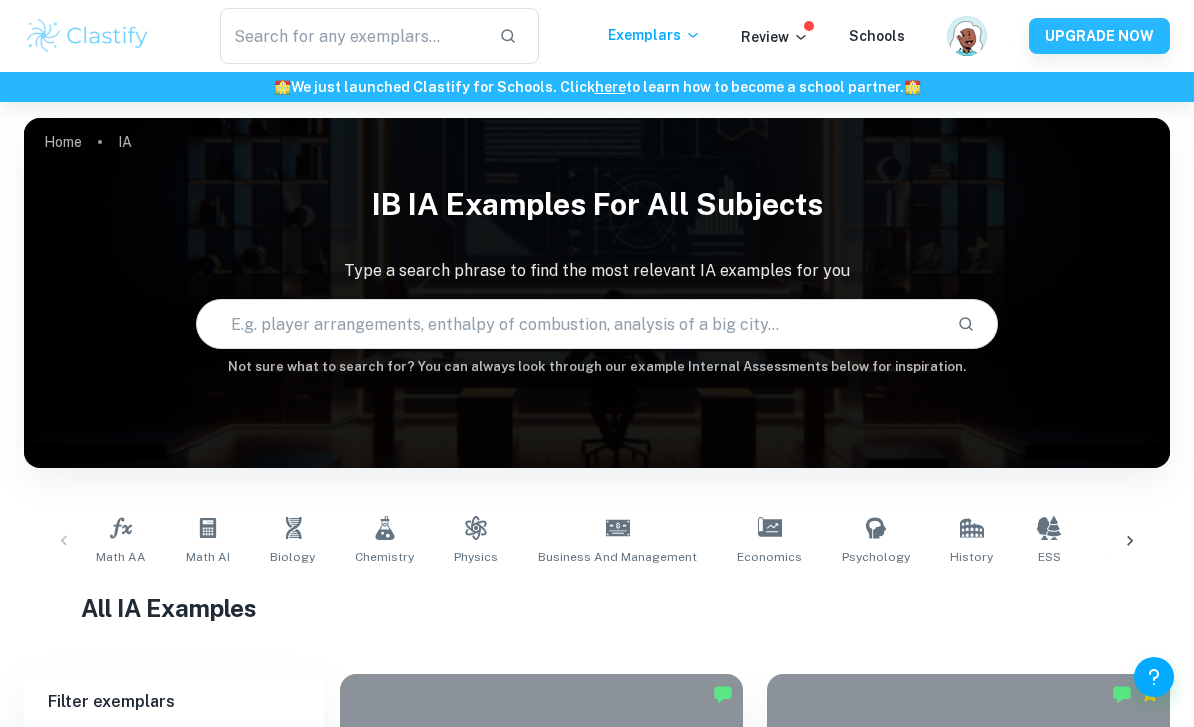 click on "Business and Management" at bounding box center (617, 541) 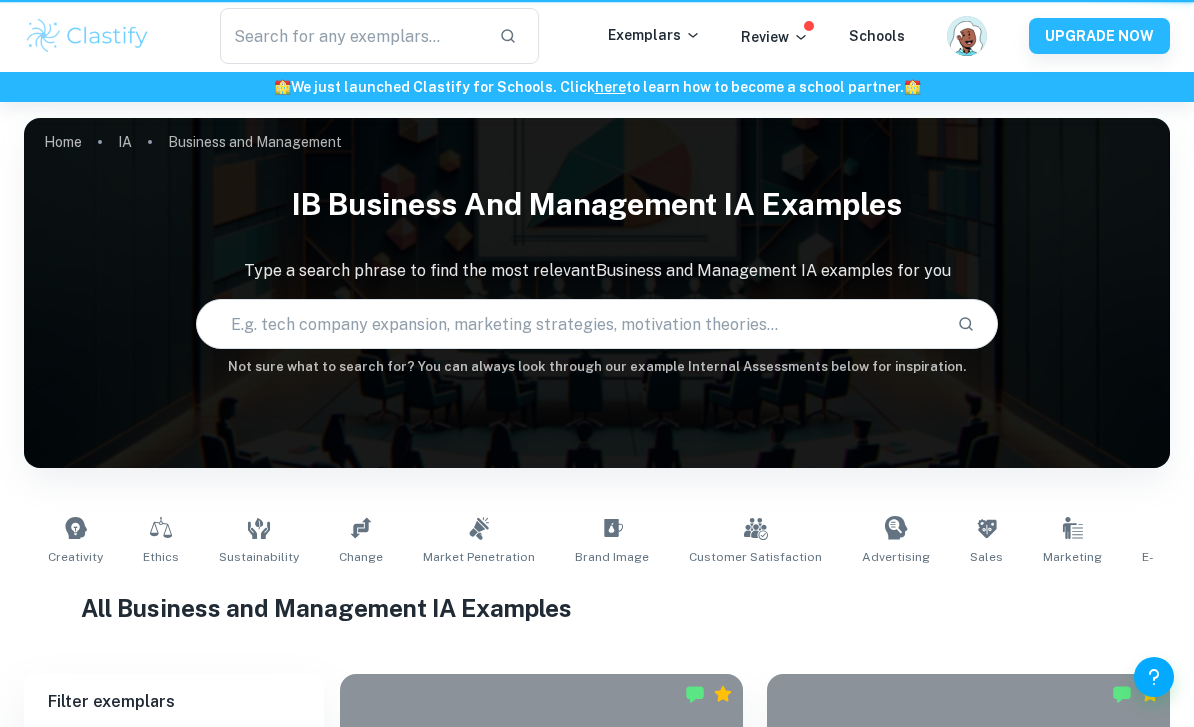 type on "Business and Management" 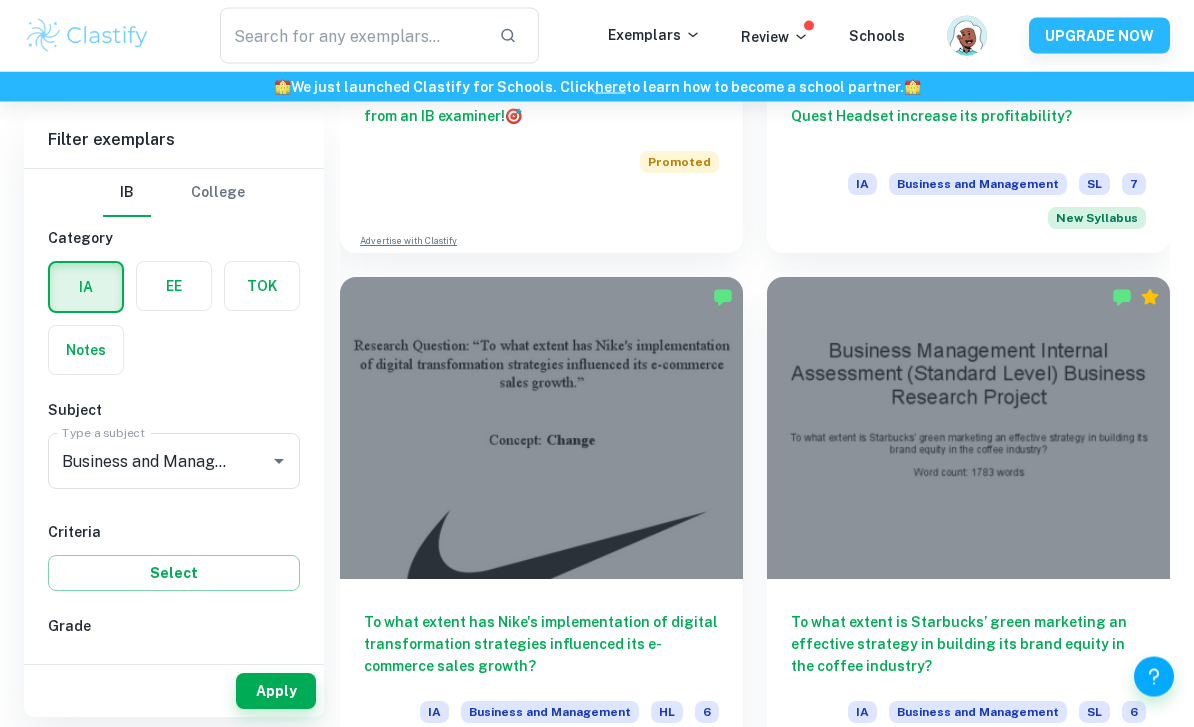scroll, scrollTop: 1454, scrollLeft: 0, axis: vertical 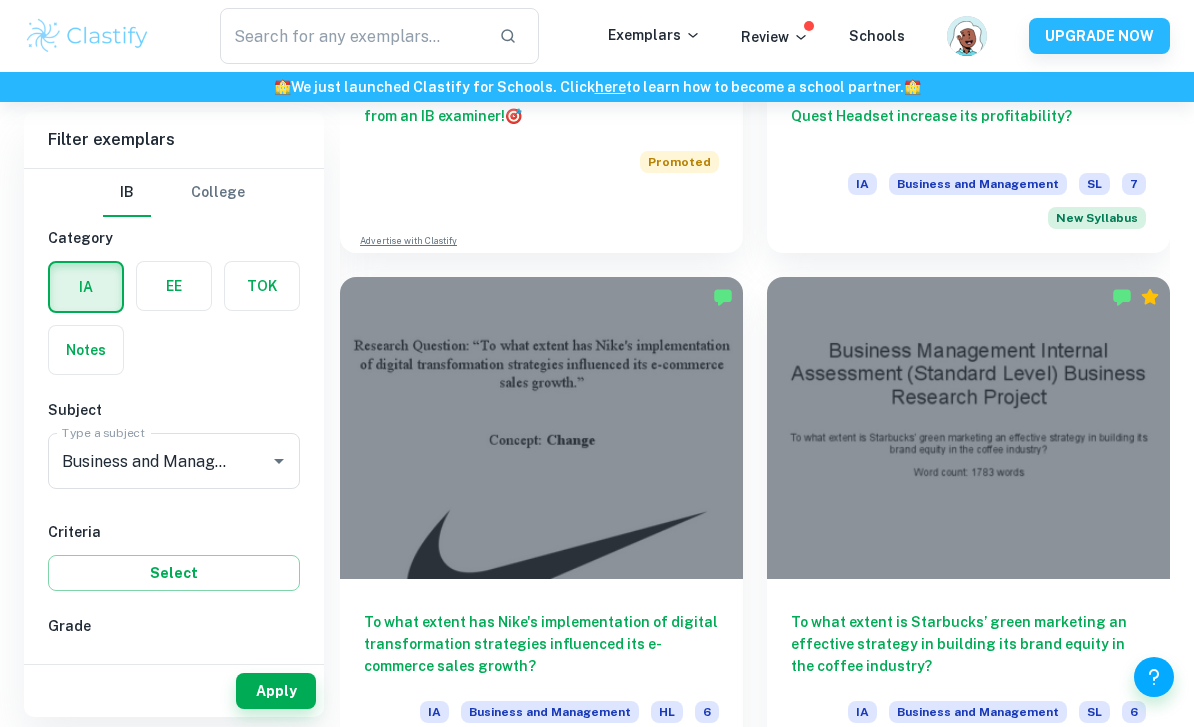 click on "To what extent has Nike's implementation of digital transformation strategies influenced its e-commerce sales growth? IA Business and Management HL 6 New Syllabus" at bounding box center [541, 680] 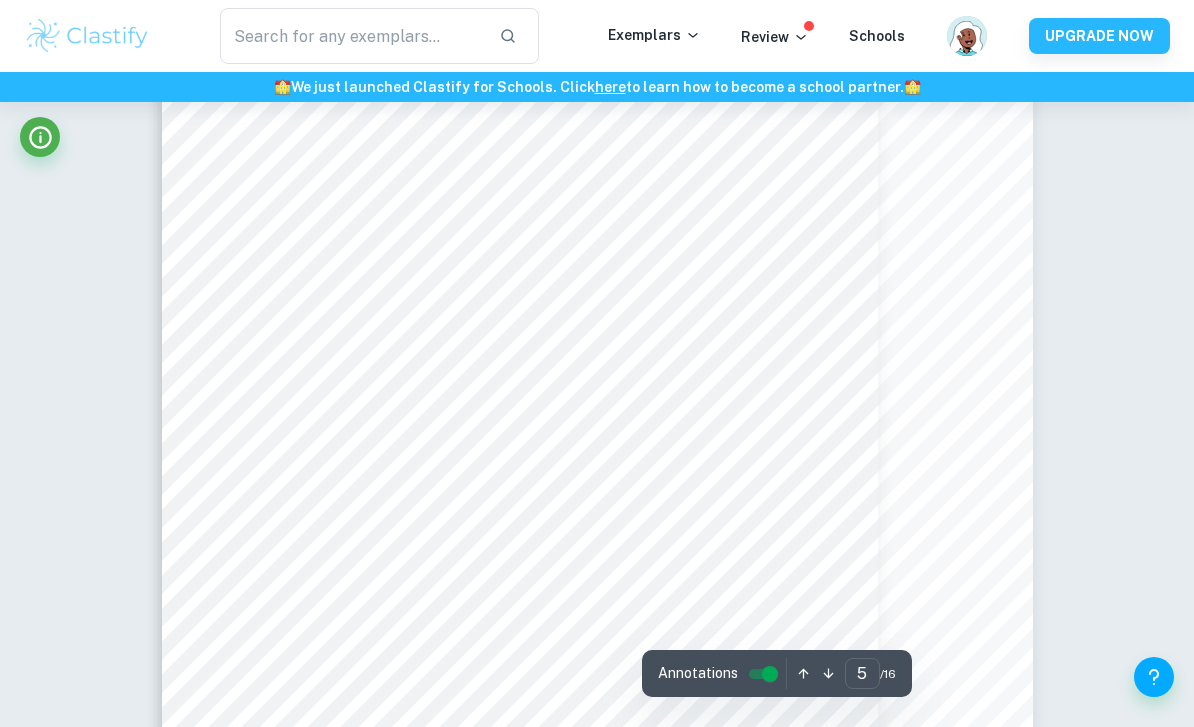 scroll, scrollTop: 5002, scrollLeft: 0, axis: vertical 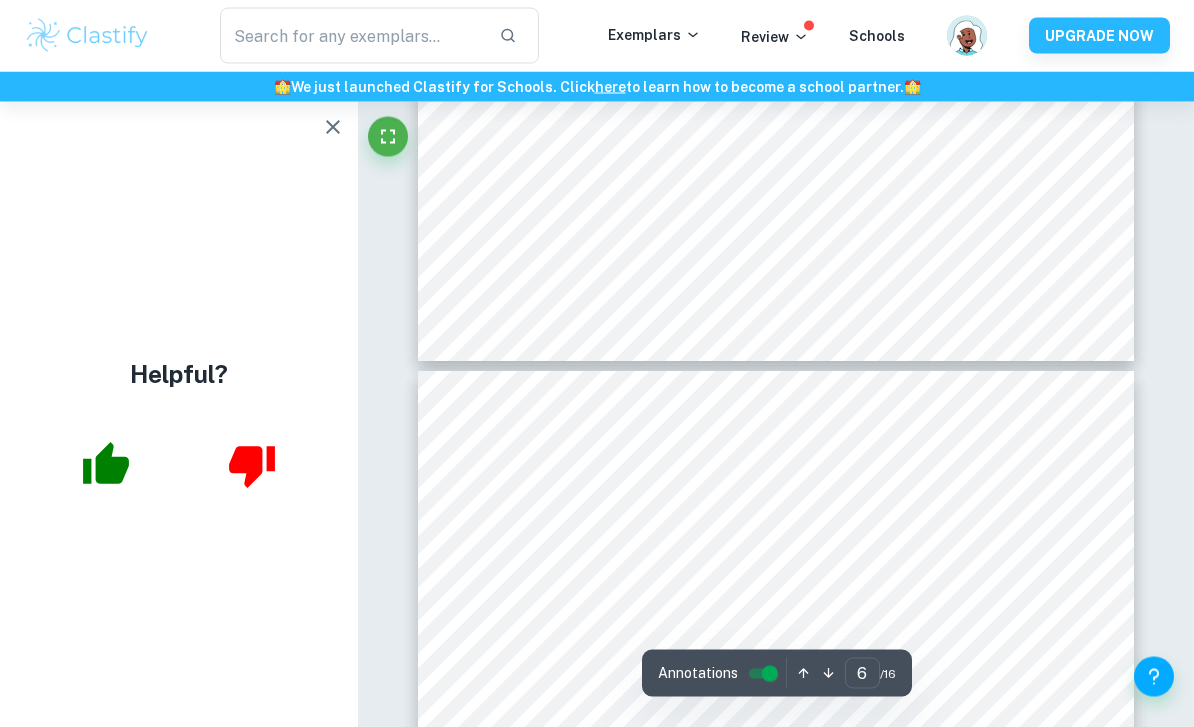 type on "5" 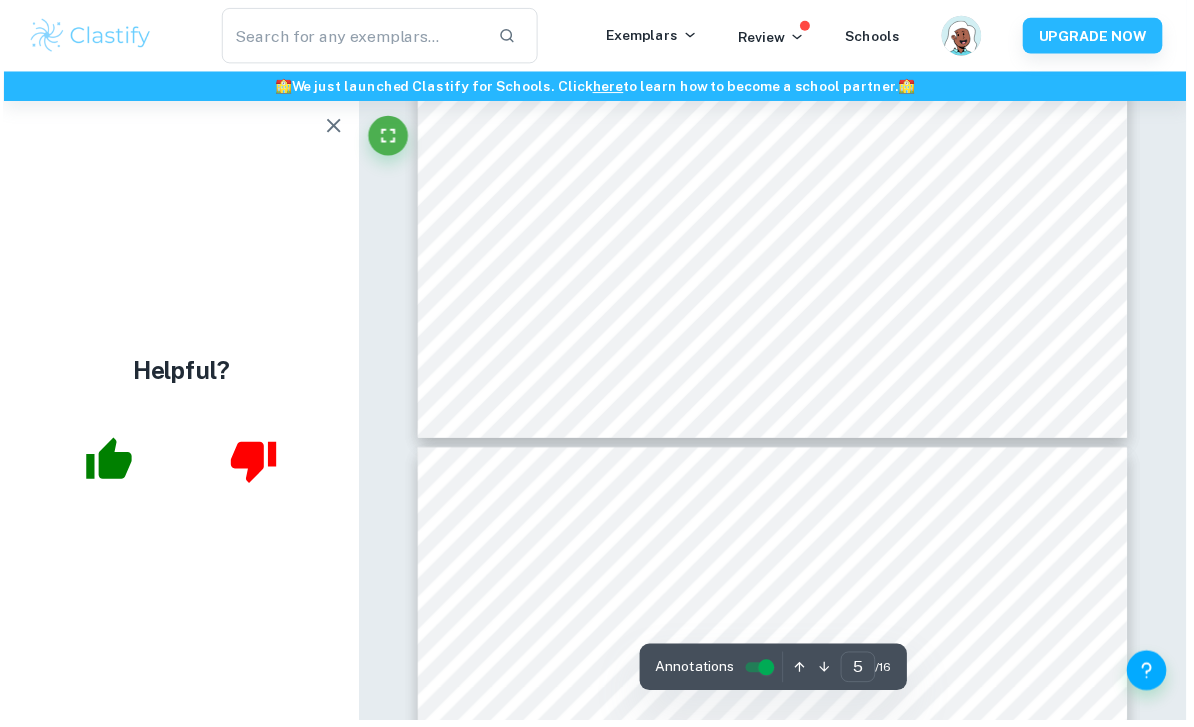 scroll, scrollTop: 4639, scrollLeft: 3, axis: both 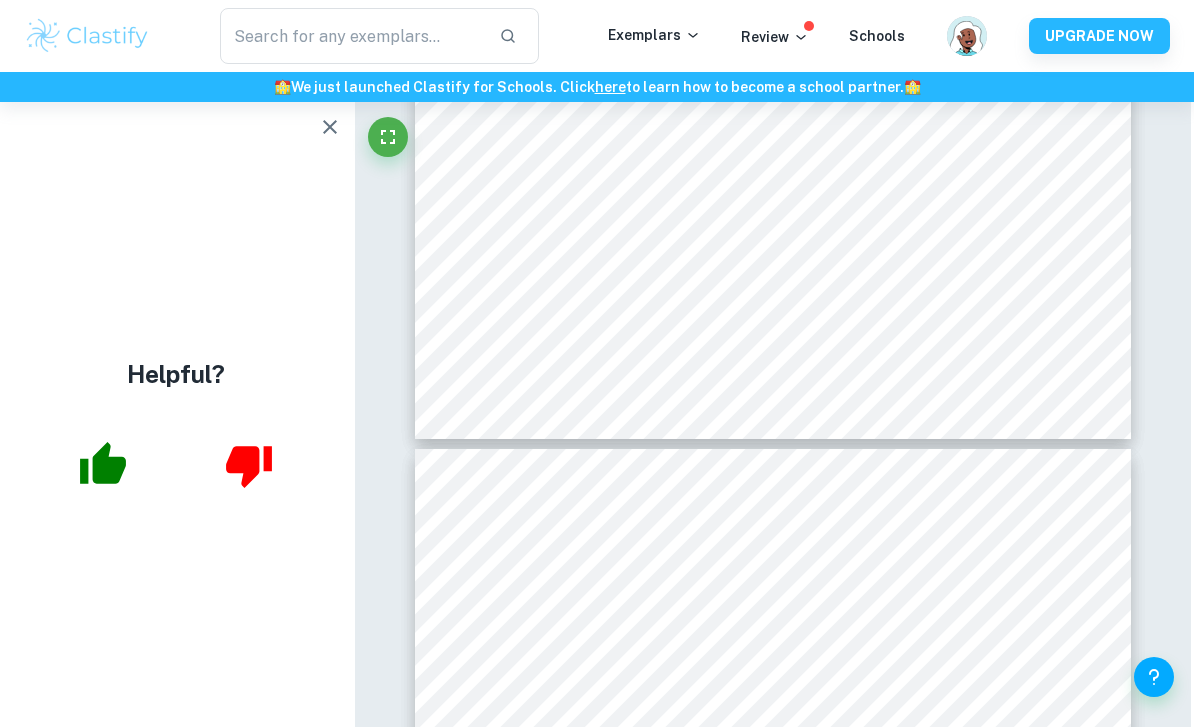 click 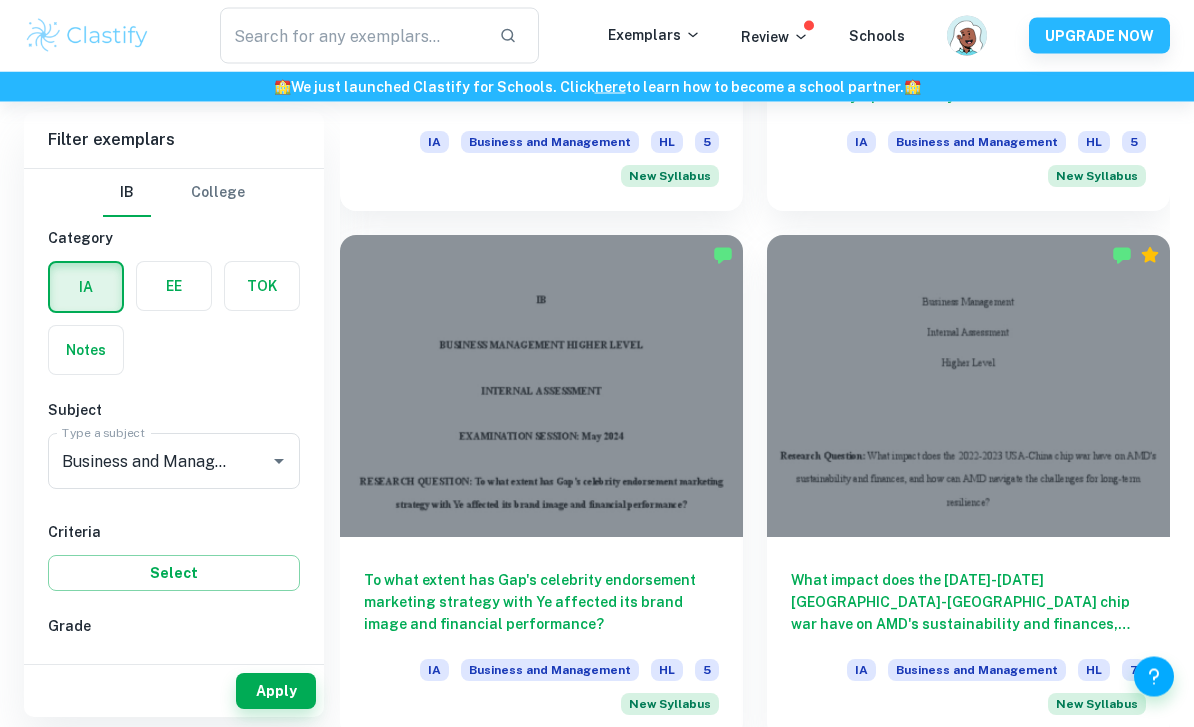 scroll, scrollTop: 4160, scrollLeft: 0, axis: vertical 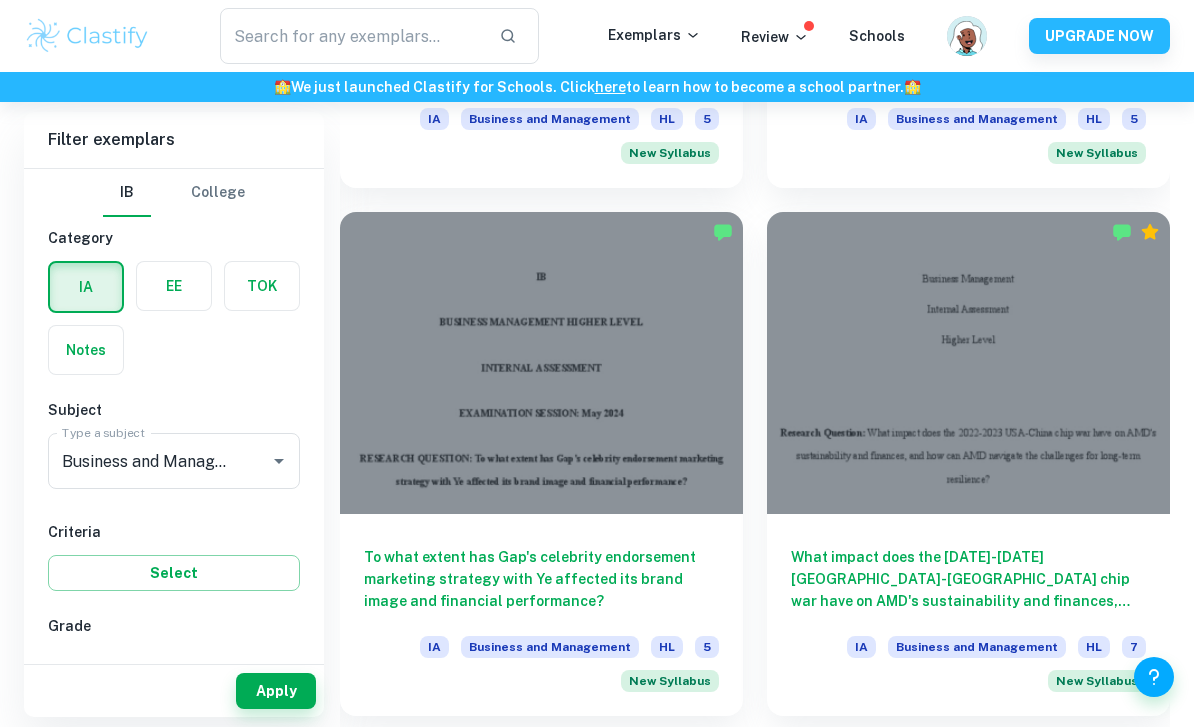 click on "To what extent has Gap's celebrity endorsement marketing strategy with Ye affected its brand image and financial performance?" at bounding box center (541, 579) 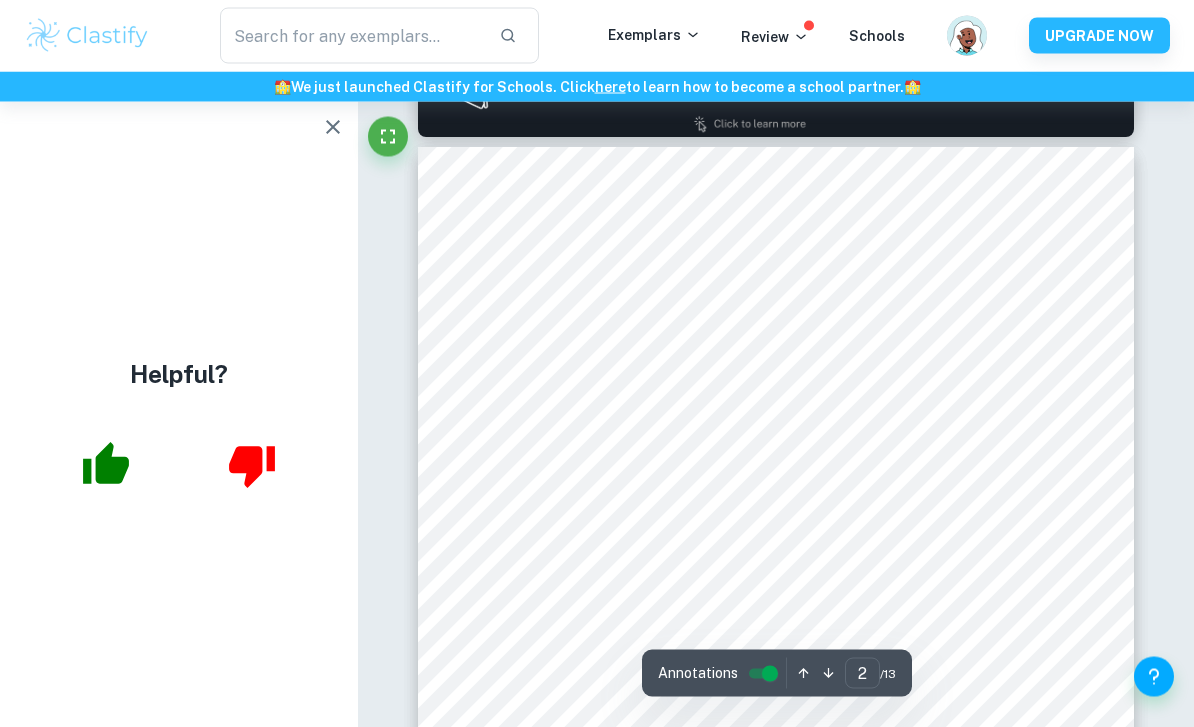 scroll, scrollTop: 1029, scrollLeft: 0, axis: vertical 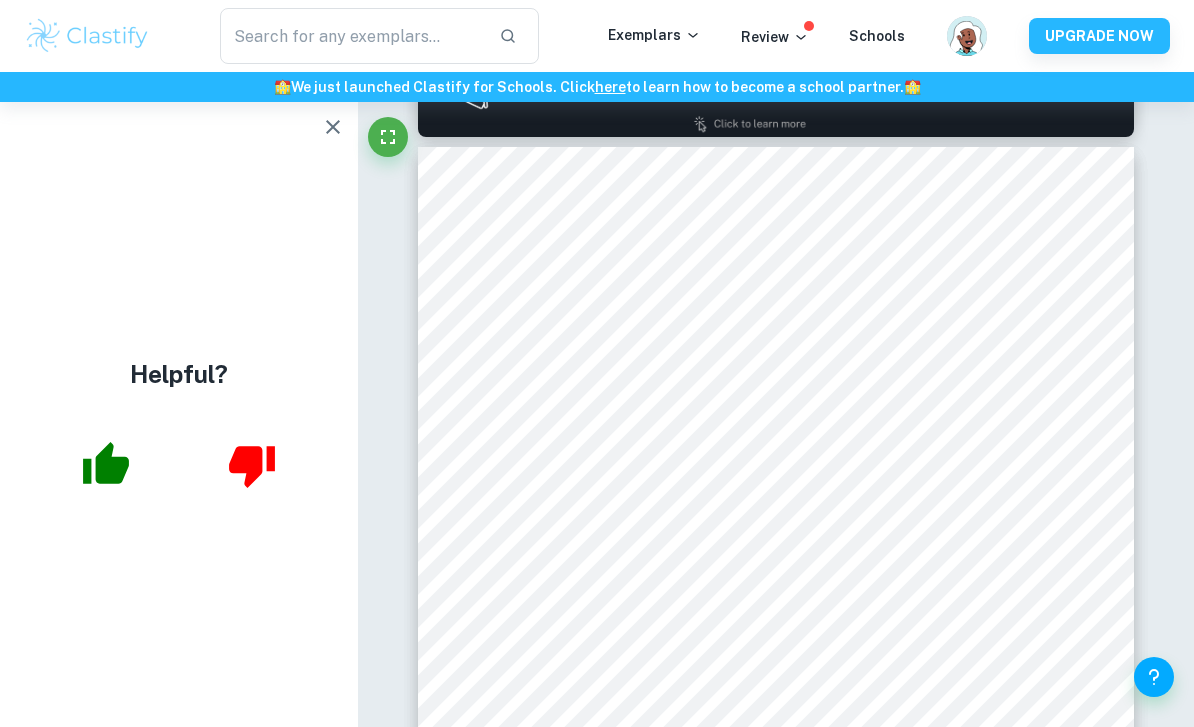 click 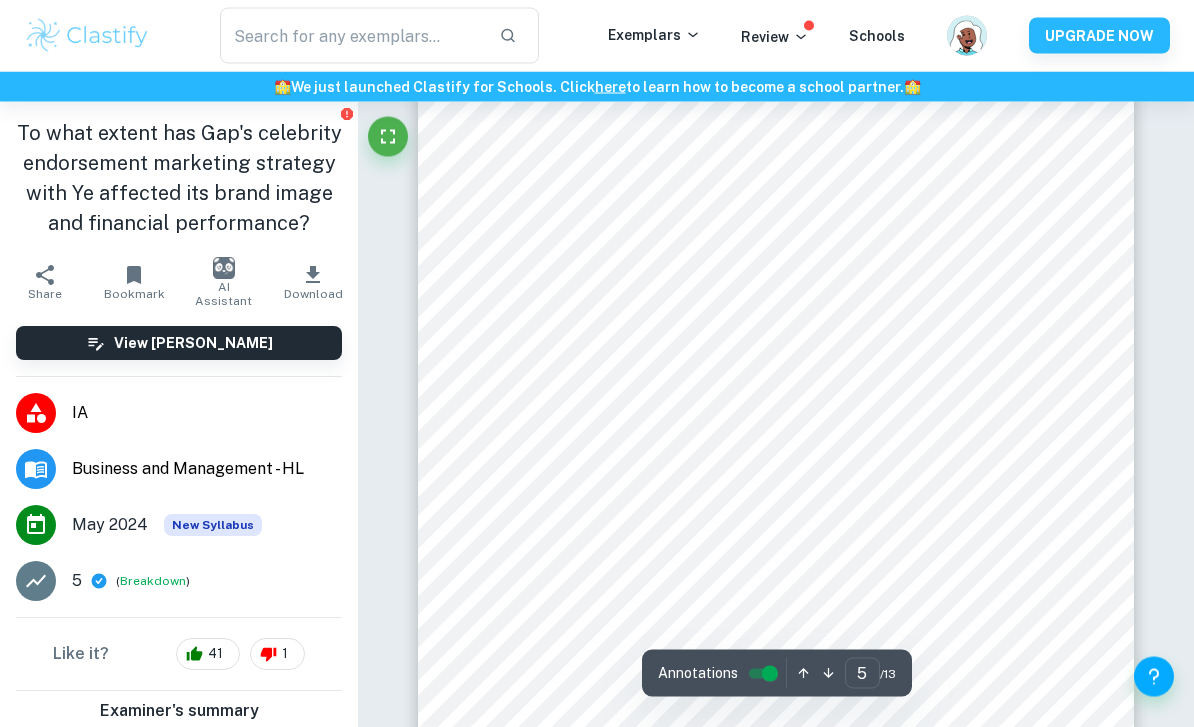 scroll, scrollTop: 4167, scrollLeft: 0, axis: vertical 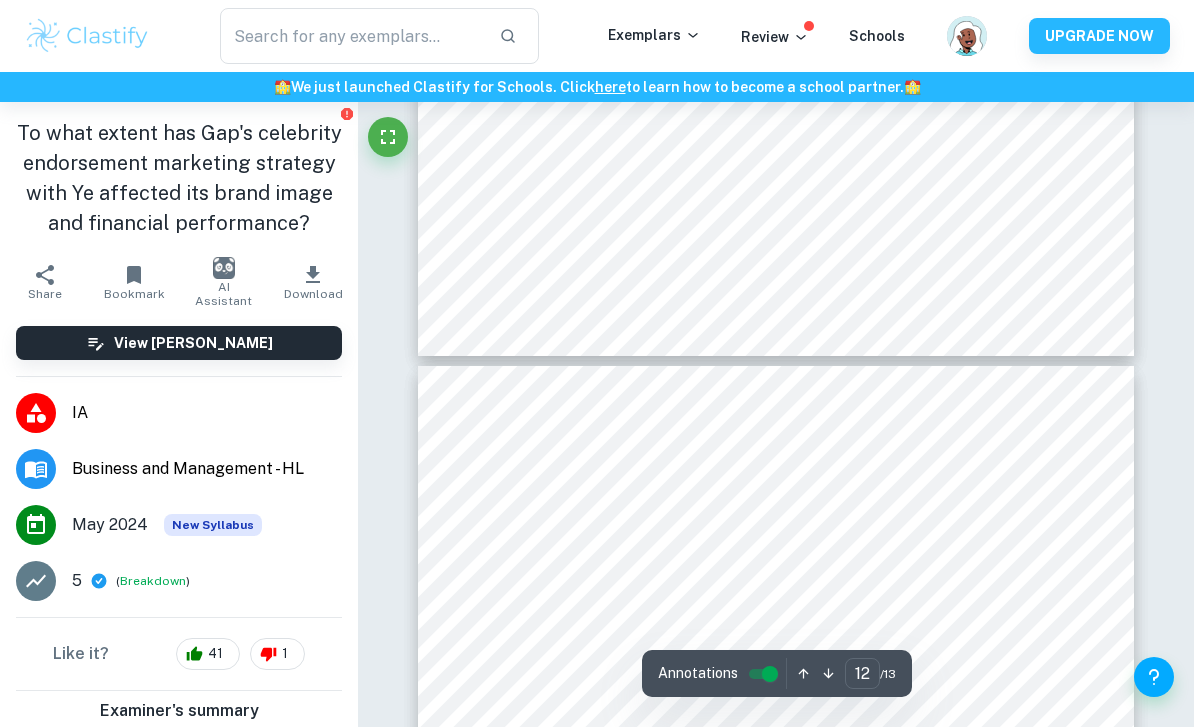type on "13" 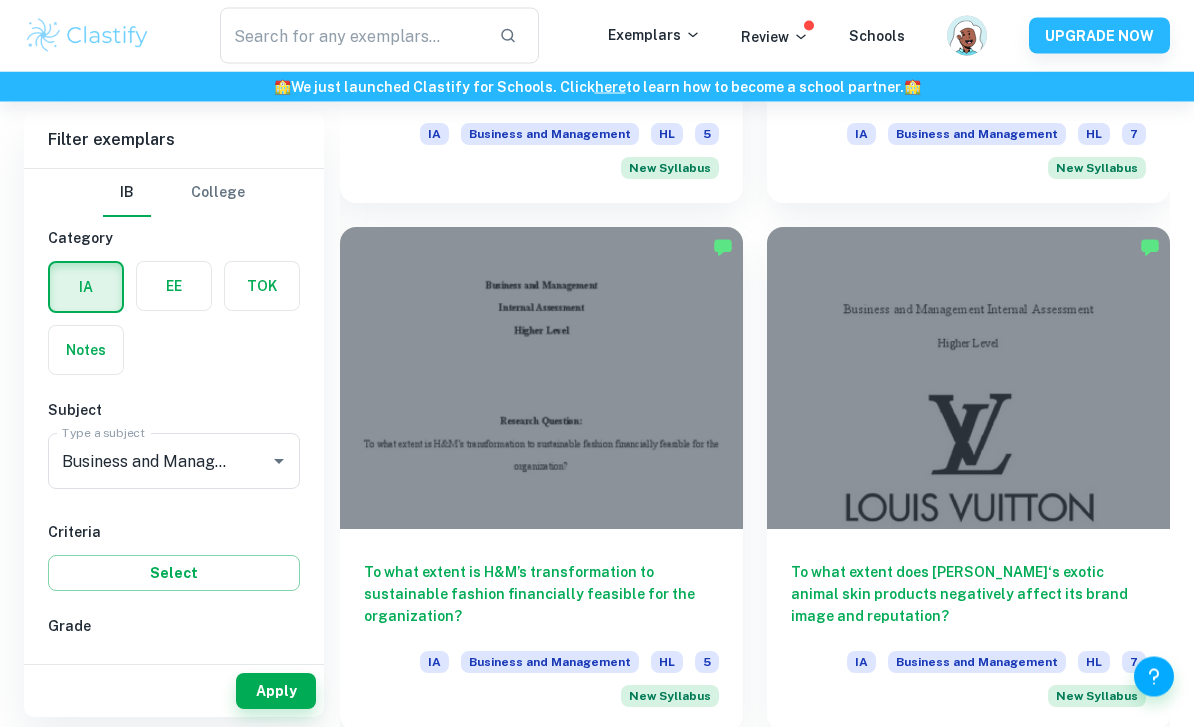 scroll, scrollTop: 4673, scrollLeft: 0, axis: vertical 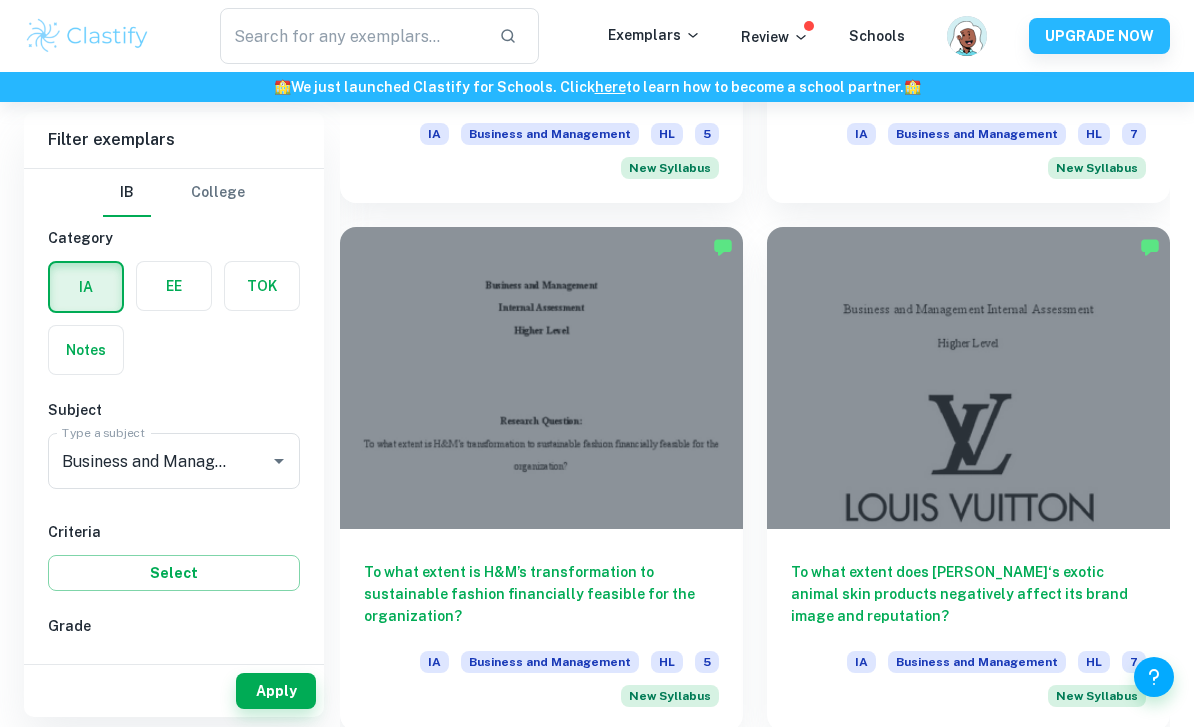 click on "To what extent does [PERSON_NAME]‘s exotic animal skin products negatively affect its brand image and reputation?" at bounding box center [968, 594] 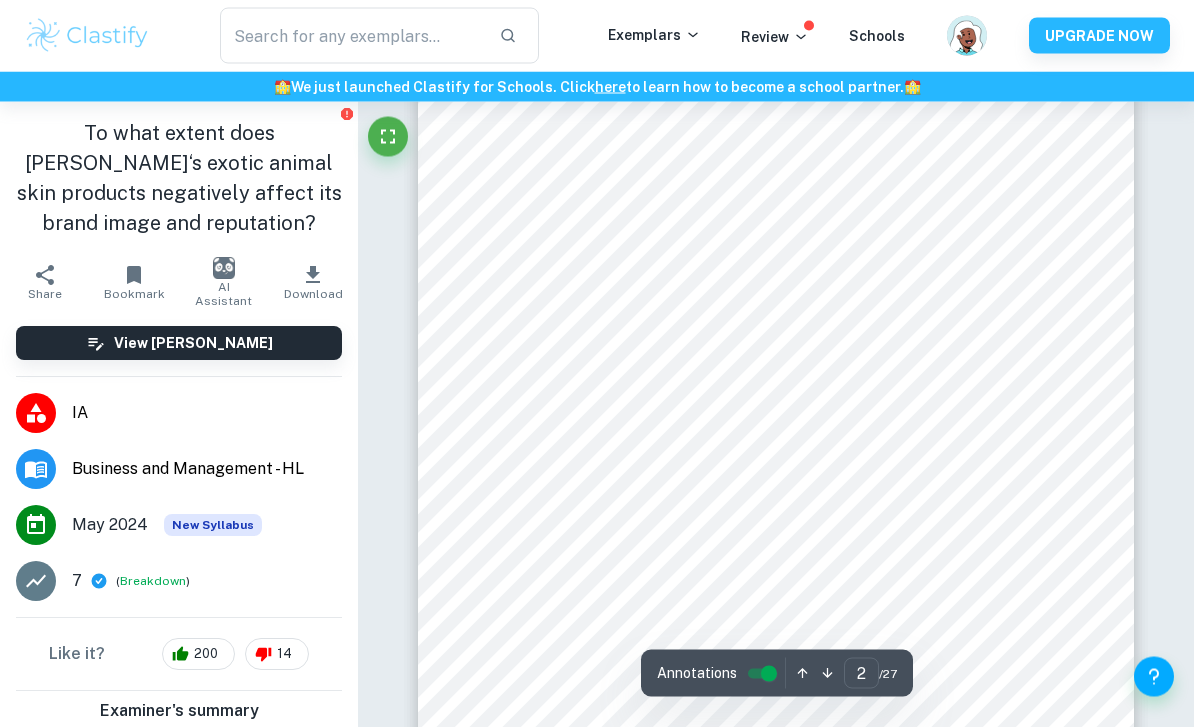 scroll, scrollTop: 1224, scrollLeft: 0, axis: vertical 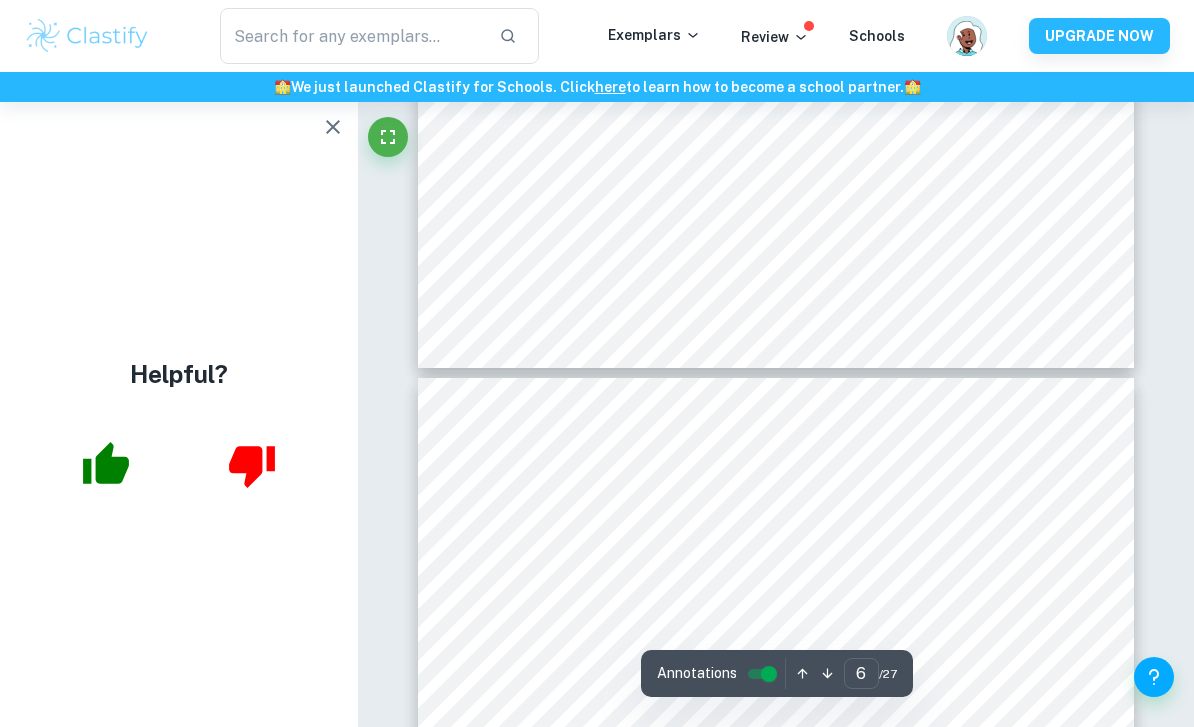 type on "5" 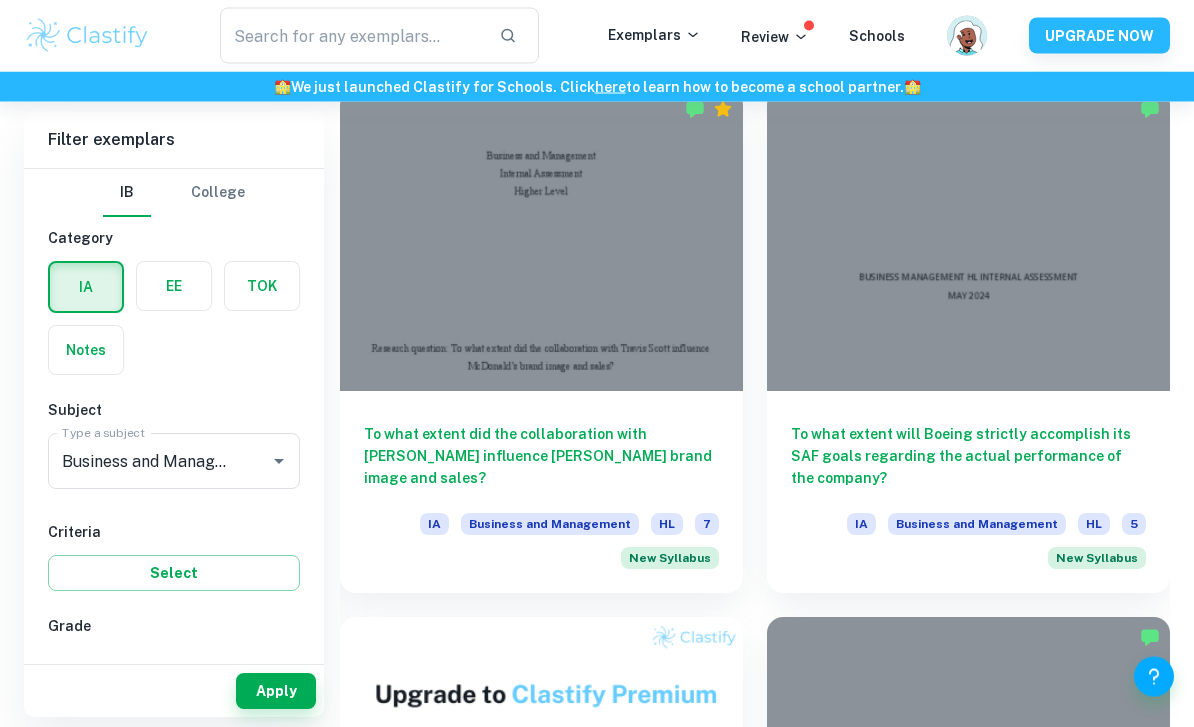 scroll, scrollTop: 5868, scrollLeft: 0, axis: vertical 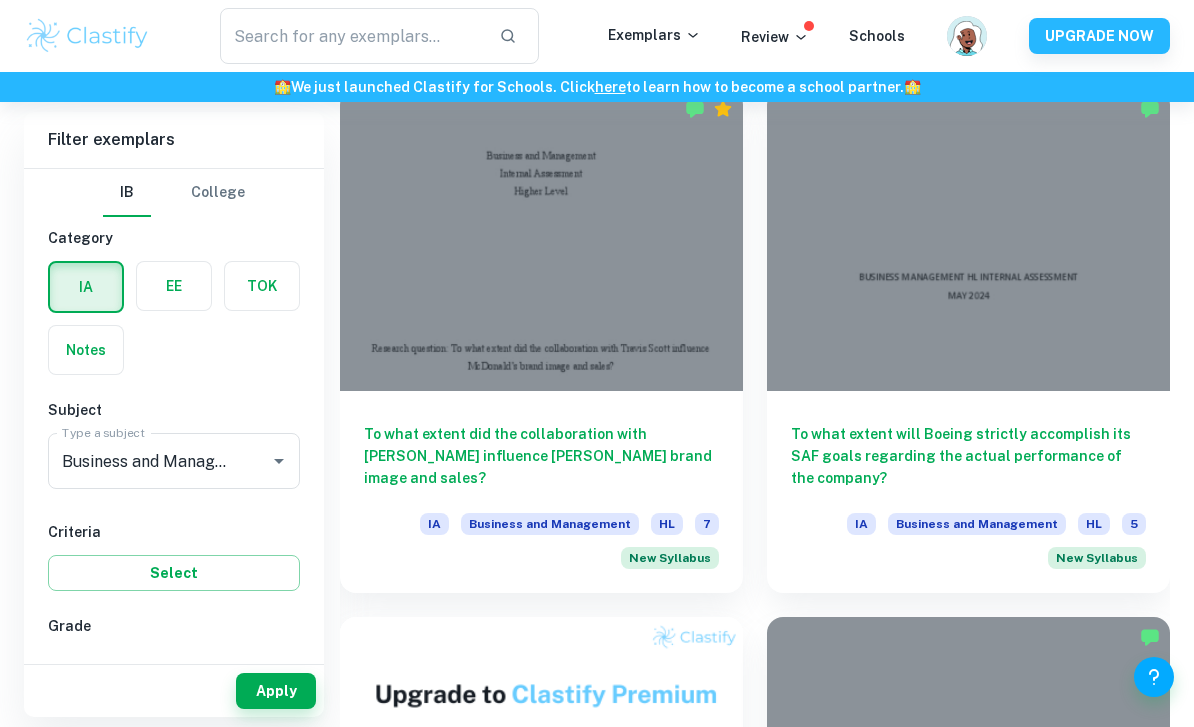 click on "To what extent will Boeing strictly accomplish its SAF goals regarding the actual performance of the company?" at bounding box center (968, 456) 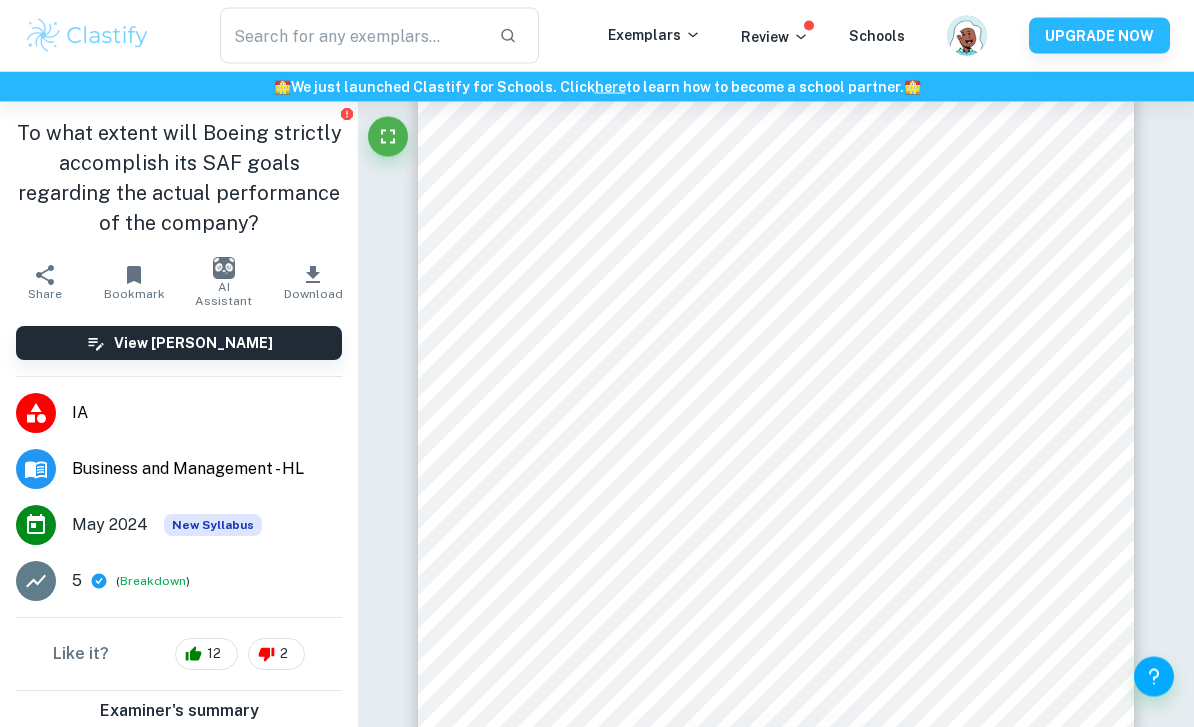 scroll, scrollTop: 172, scrollLeft: 0, axis: vertical 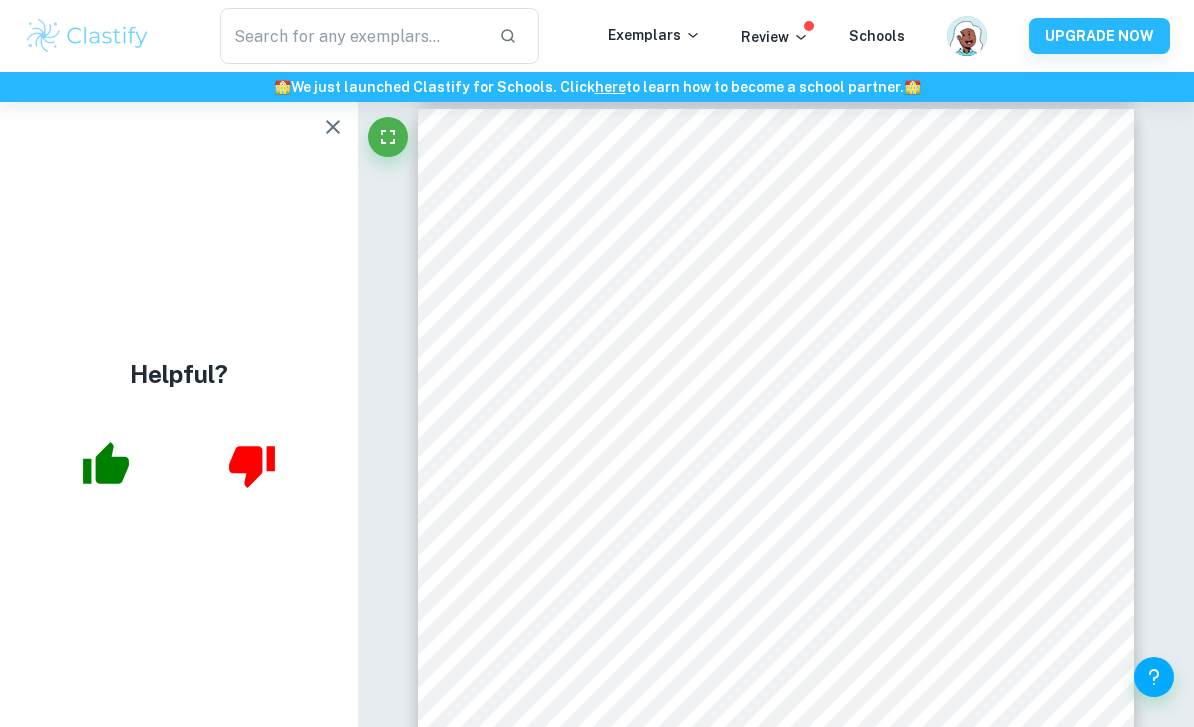 click 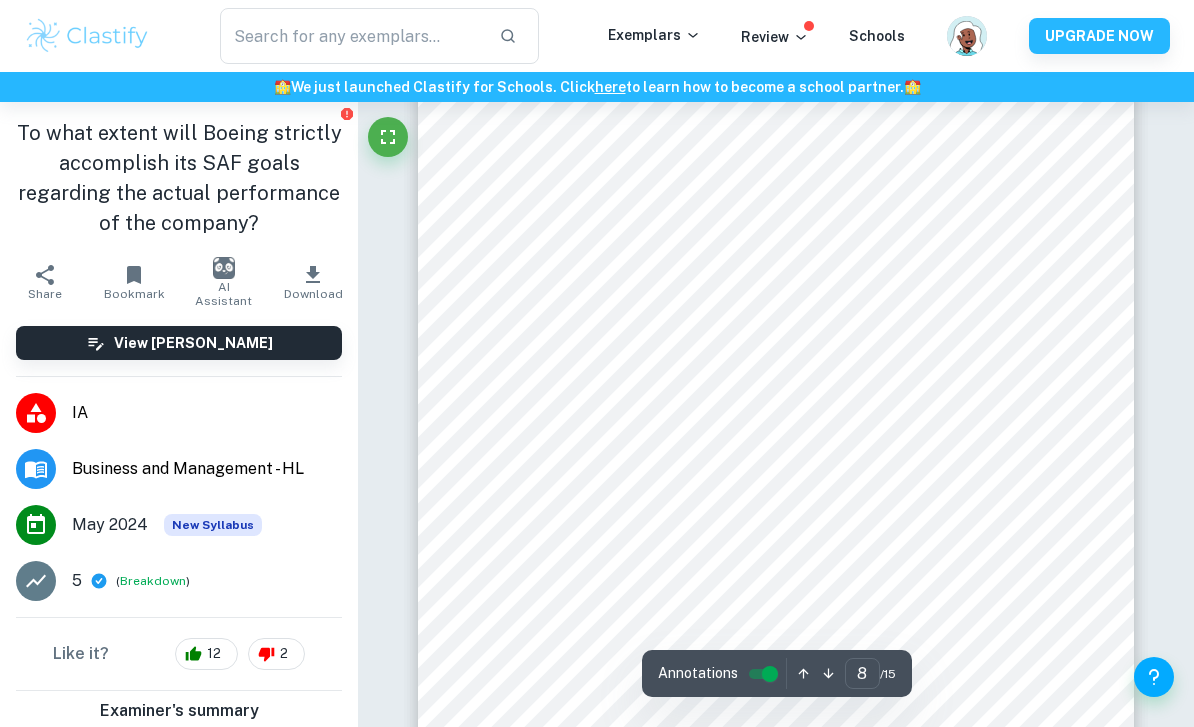 scroll, scrollTop: 7668, scrollLeft: 0, axis: vertical 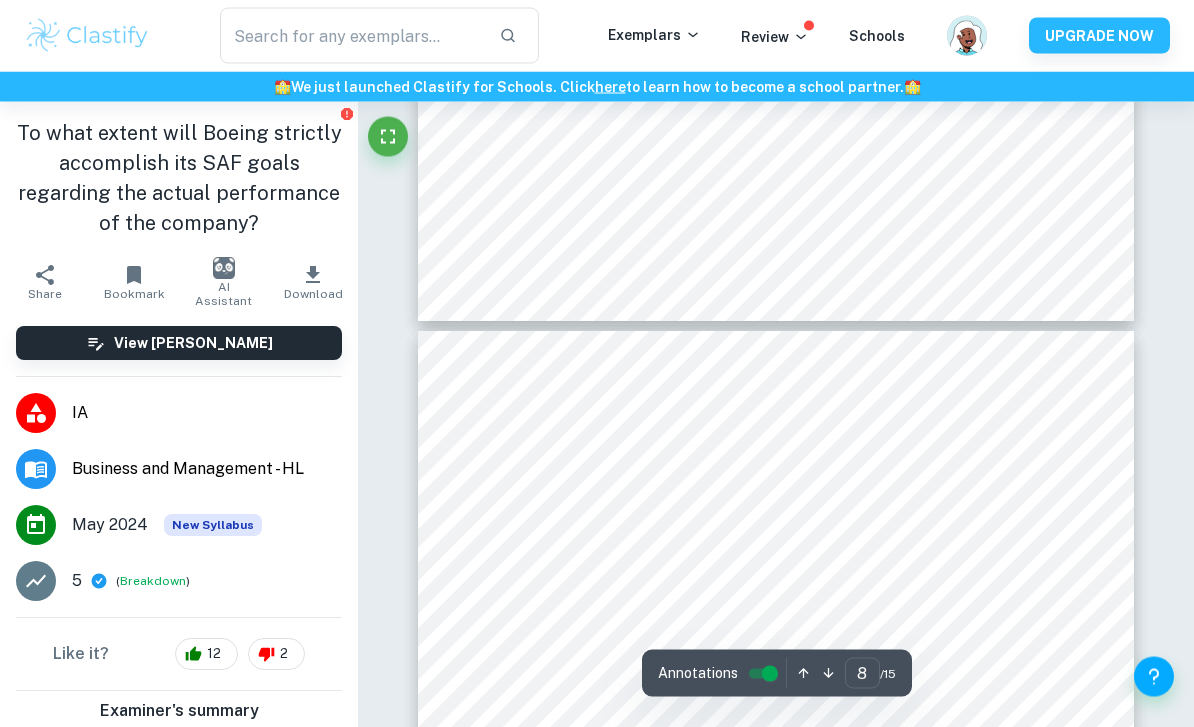 type on "7" 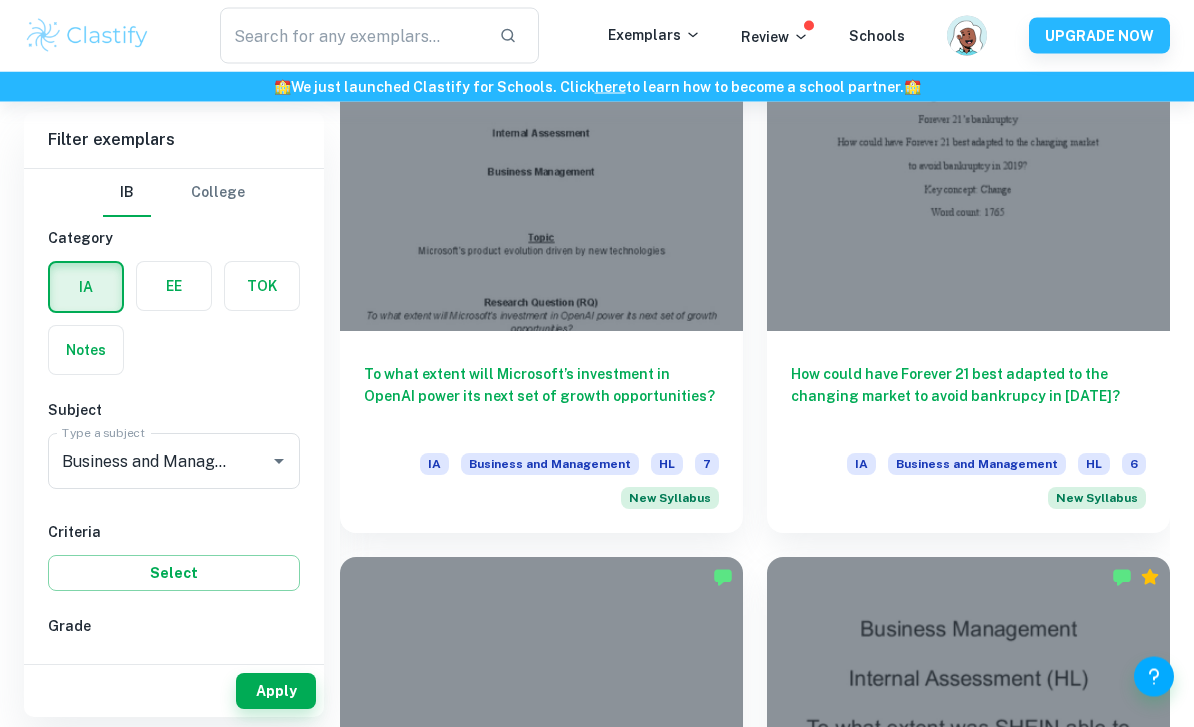 scroll, scrollTop: 6984, scrollLeft: 0, axis: vertical 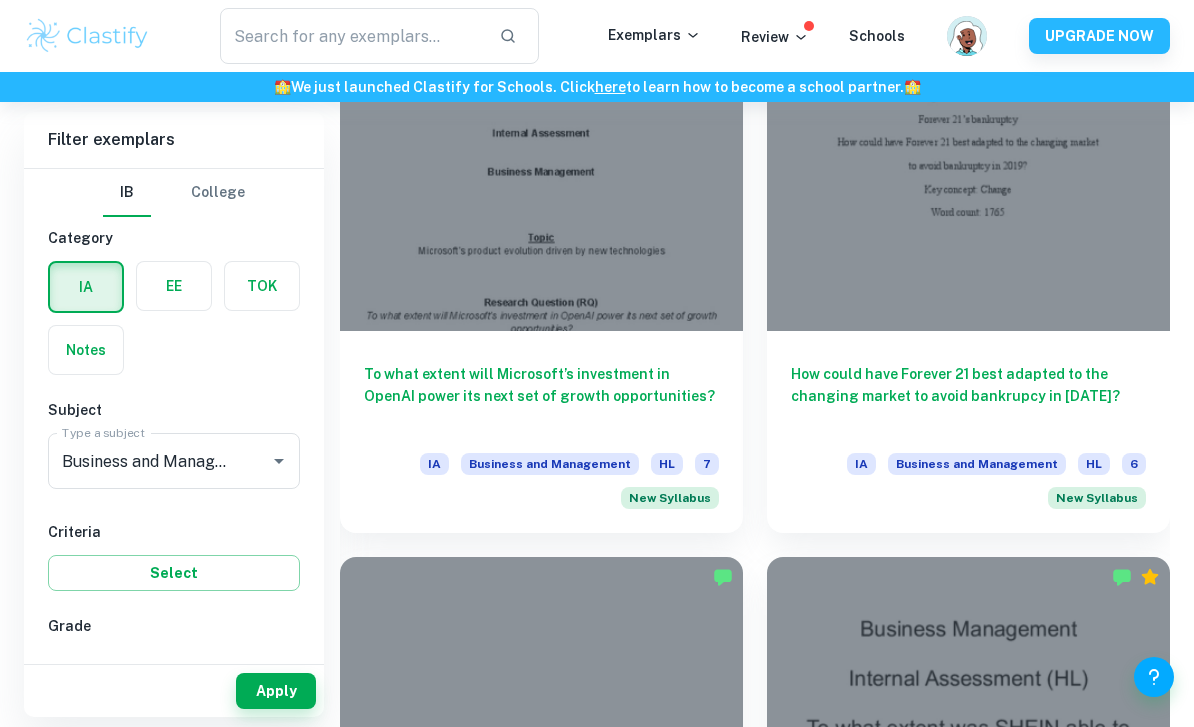 click on "To what extent will Microsoft’s investment in OpenAI power its next set of growth opportunities?" at bounding box center (541, 396) 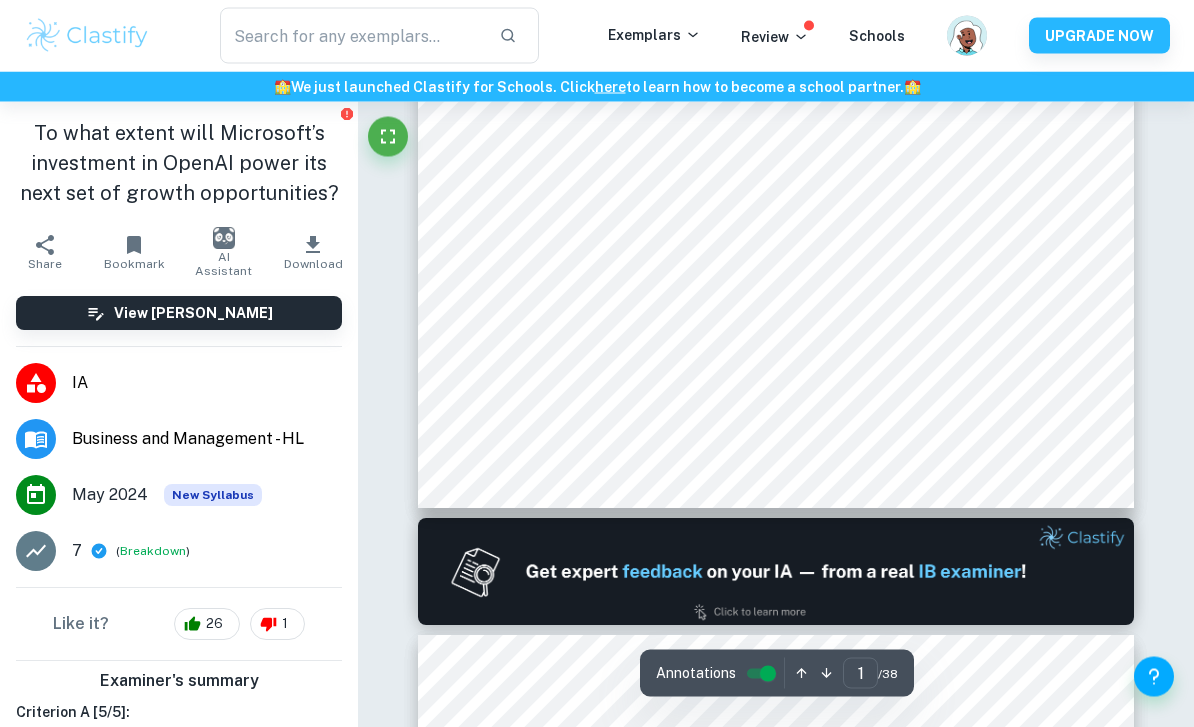 scroll, scrollTop: 542, scrollLeft: 0, axis: vertical 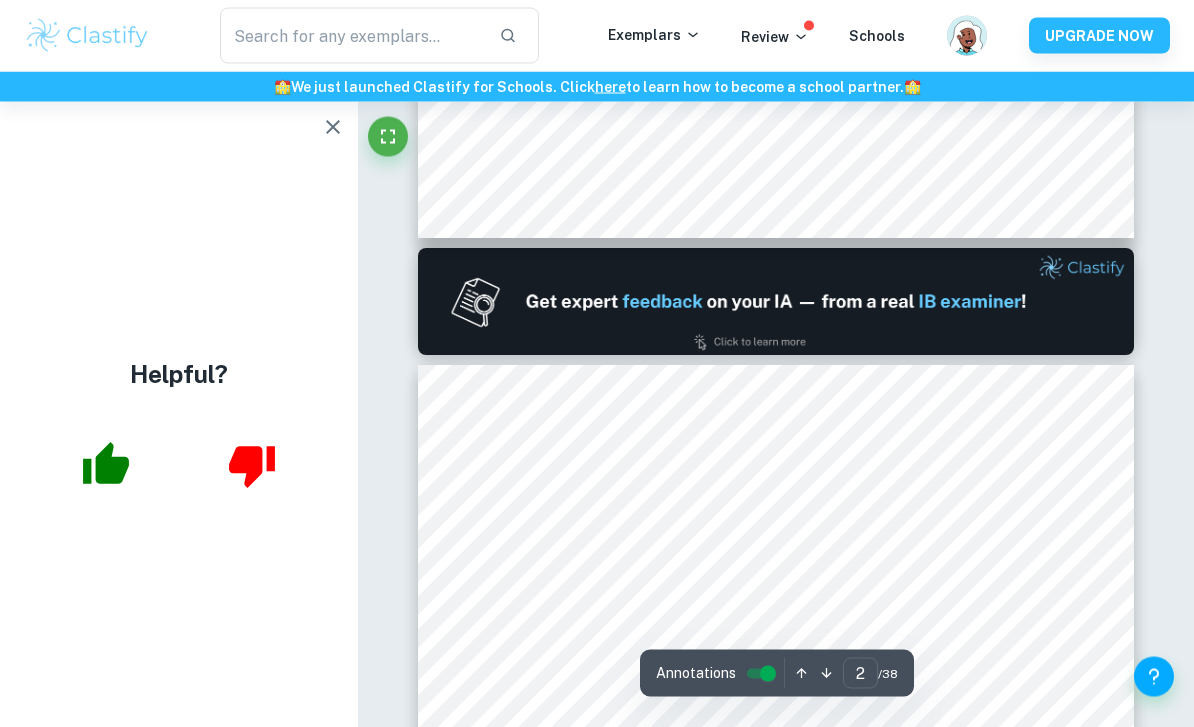 type on "1" 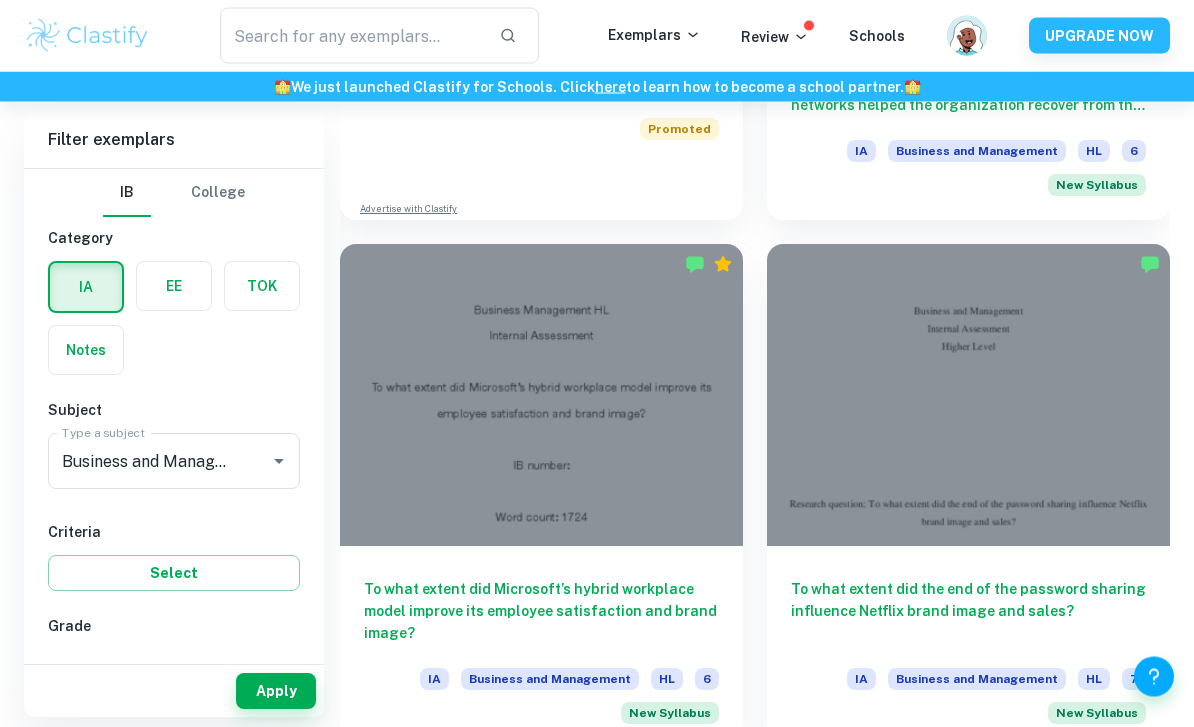 scroll, scrollTop: 10998, scrollLeft: 0, axis: vertical 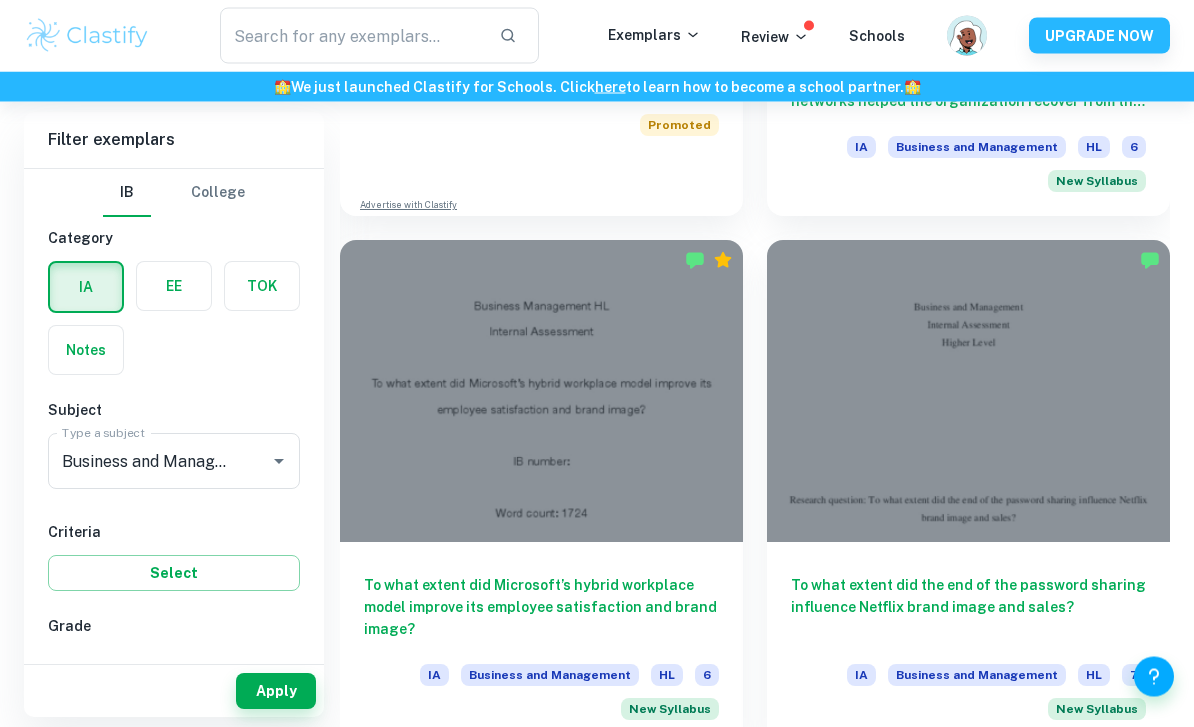 click on "To what extent did the end of the password sharing influence Netflix brand image and sales?" at bounding box center [968, 608] 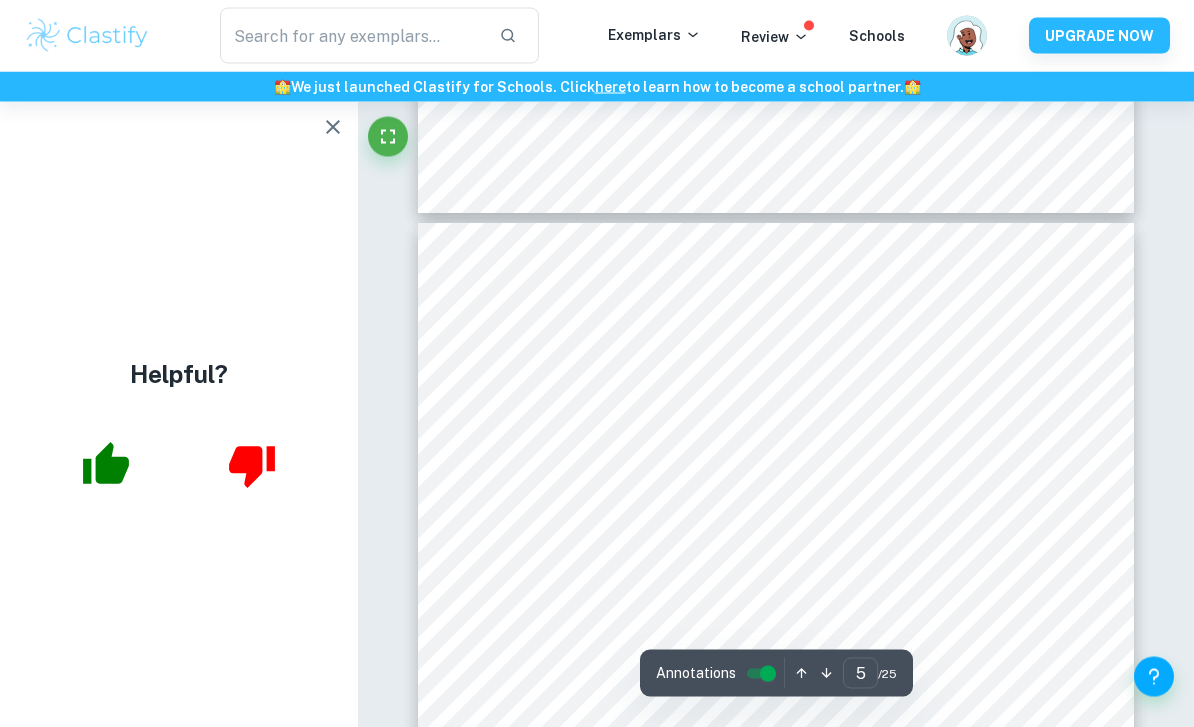 scroll, scrollTop: 4226, scrollLeft: 0, axis: vertical 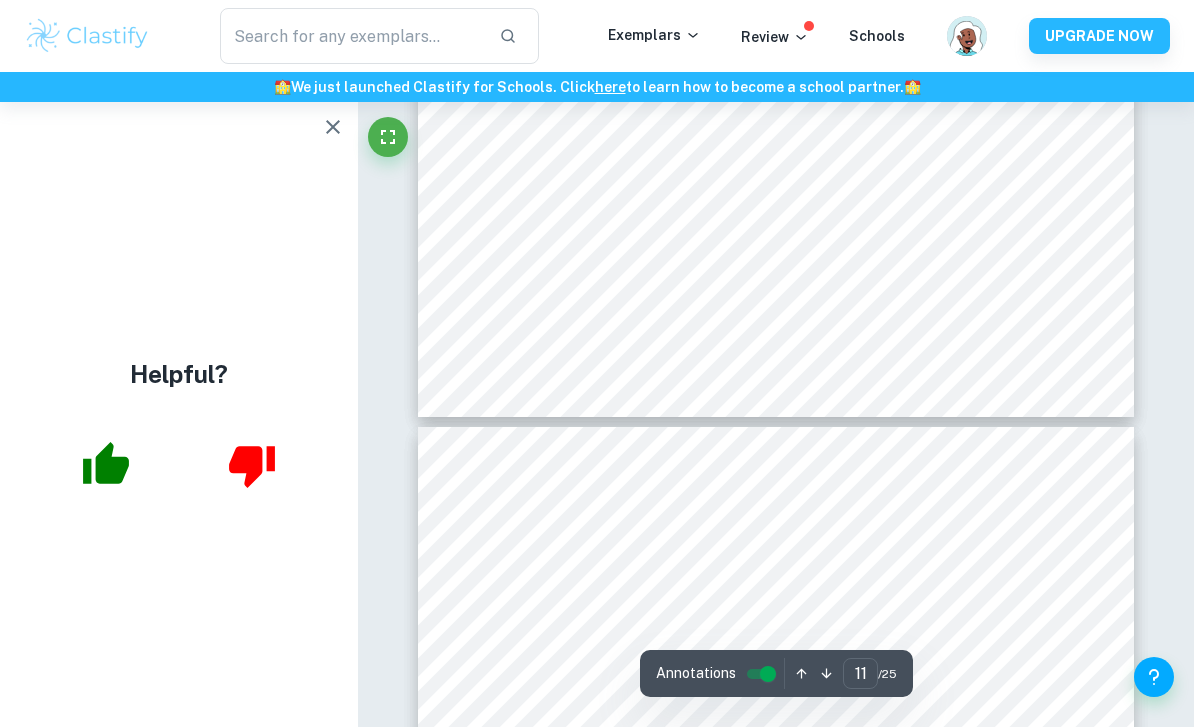 type on "10" 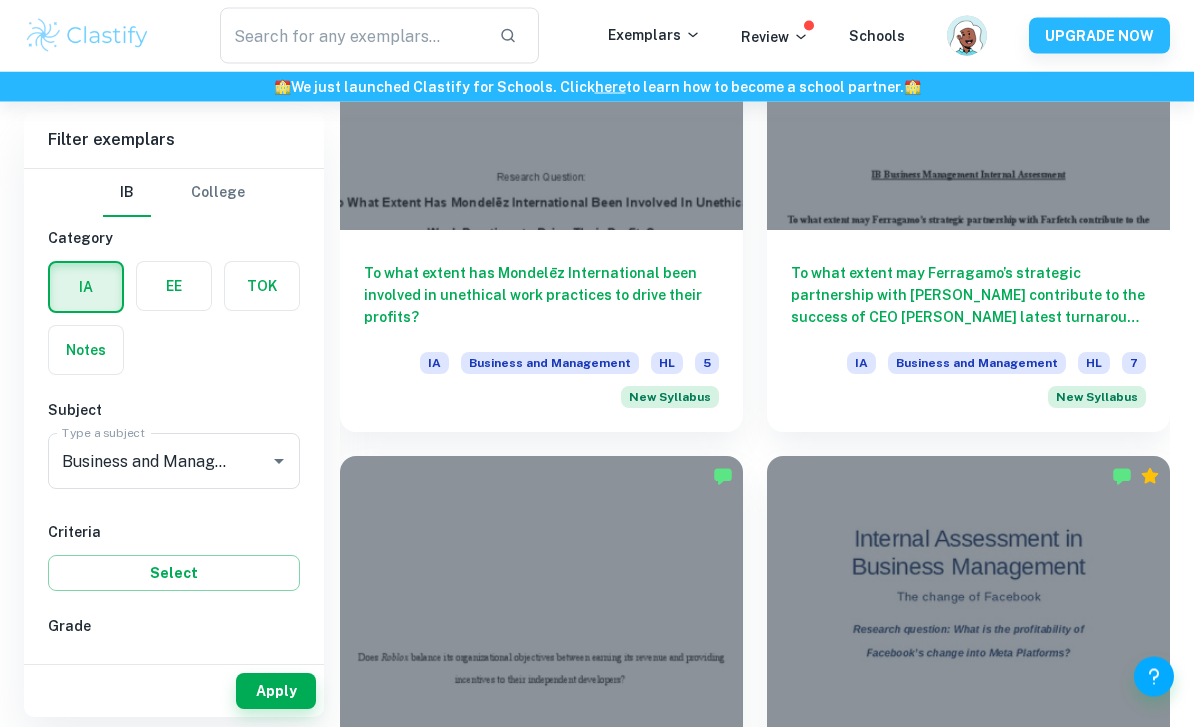 scroll, scrollTop: 12368, scrollLeft: 0, axis: vertical 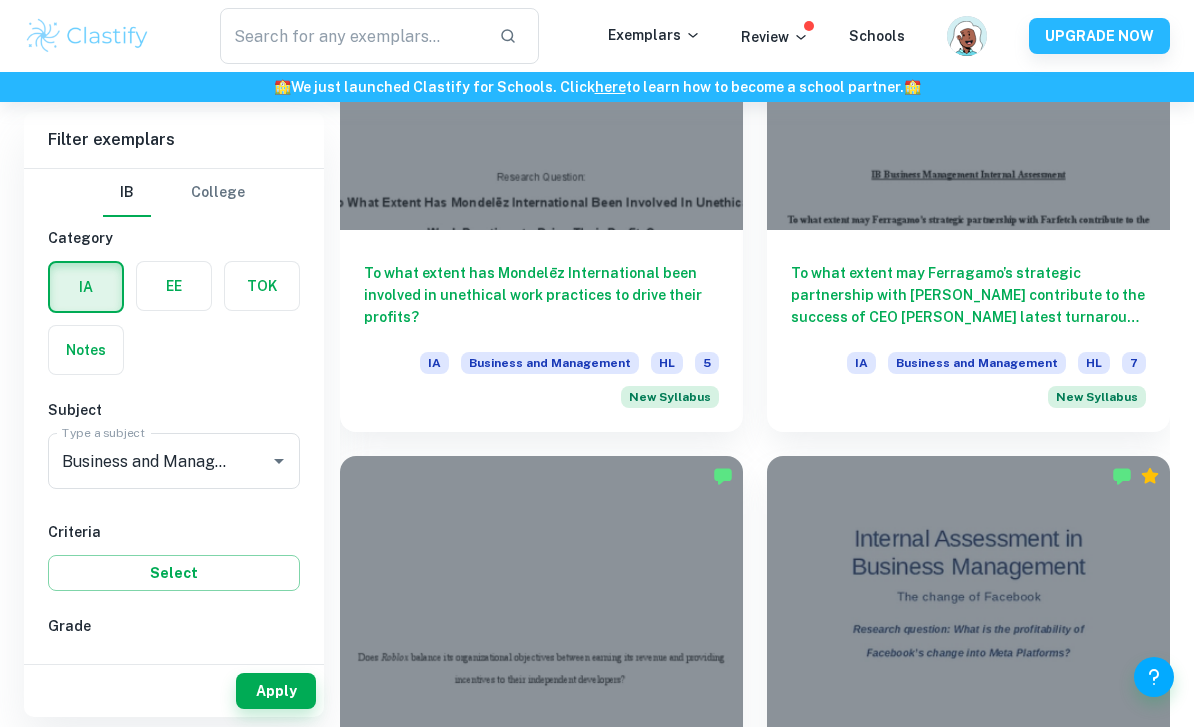 click on "To what extent may Ferragamo’s strategic partnership with [PERSON_NAME] contribute to the  success of CEO [PERSON_NAME] latest turnaround plan?" at bounding box center (968, 295) 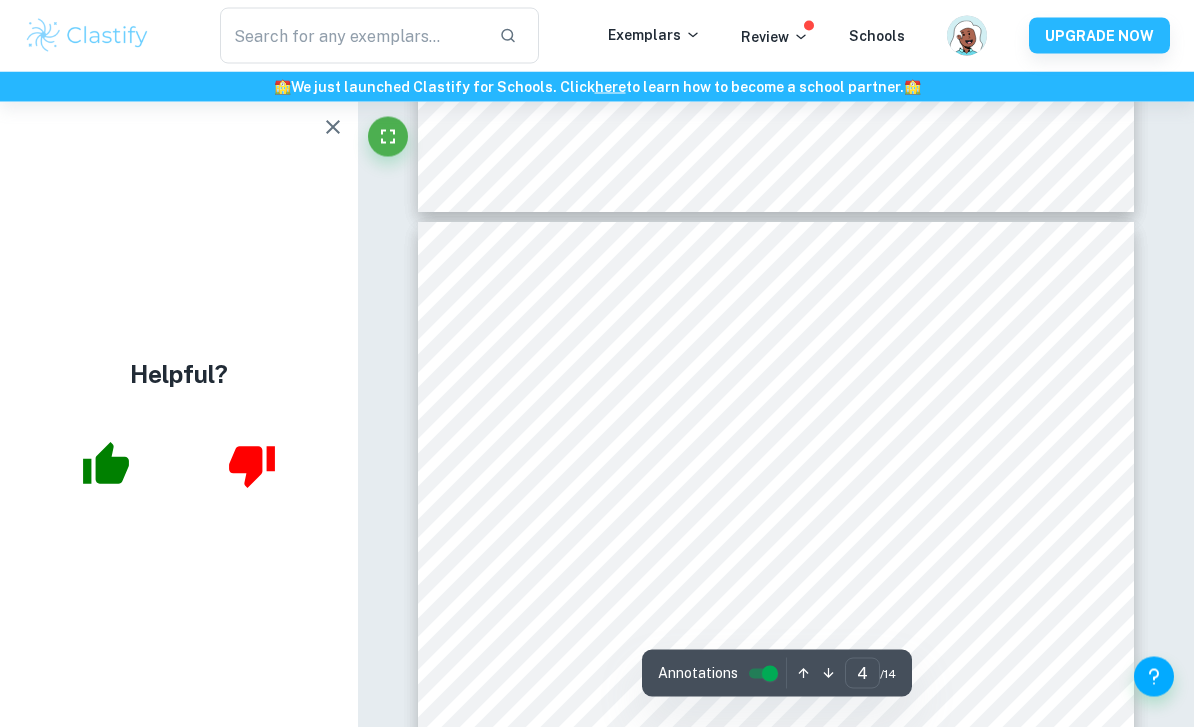 scroll, scrollTop: 2946, scrollLeft: 0, axis: vertical 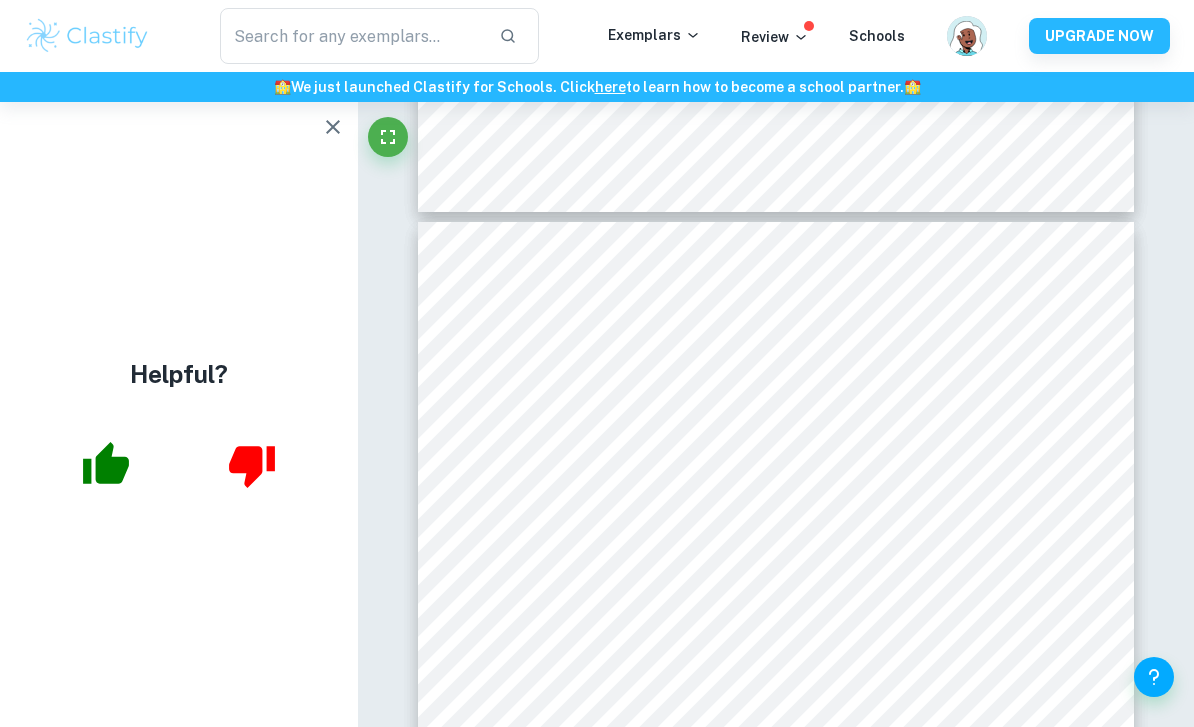 click 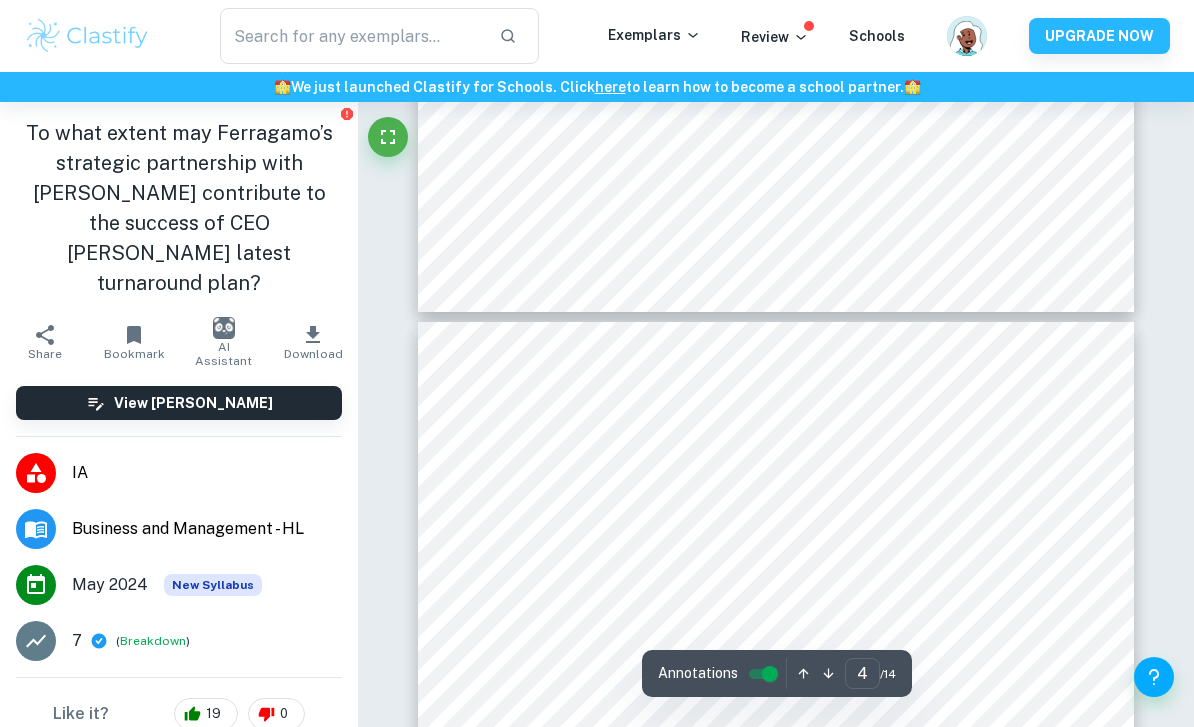 type on "5" 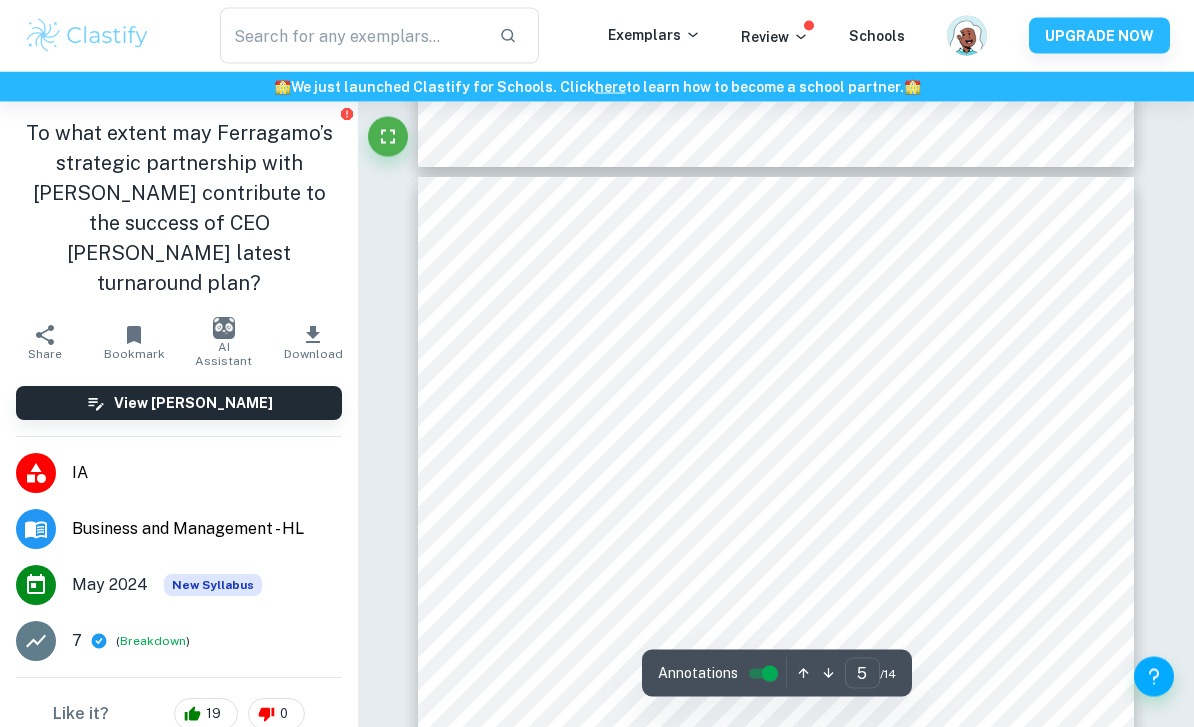 scroll, scrollTop: 3910, scrollLeft: 0, axis: vertical 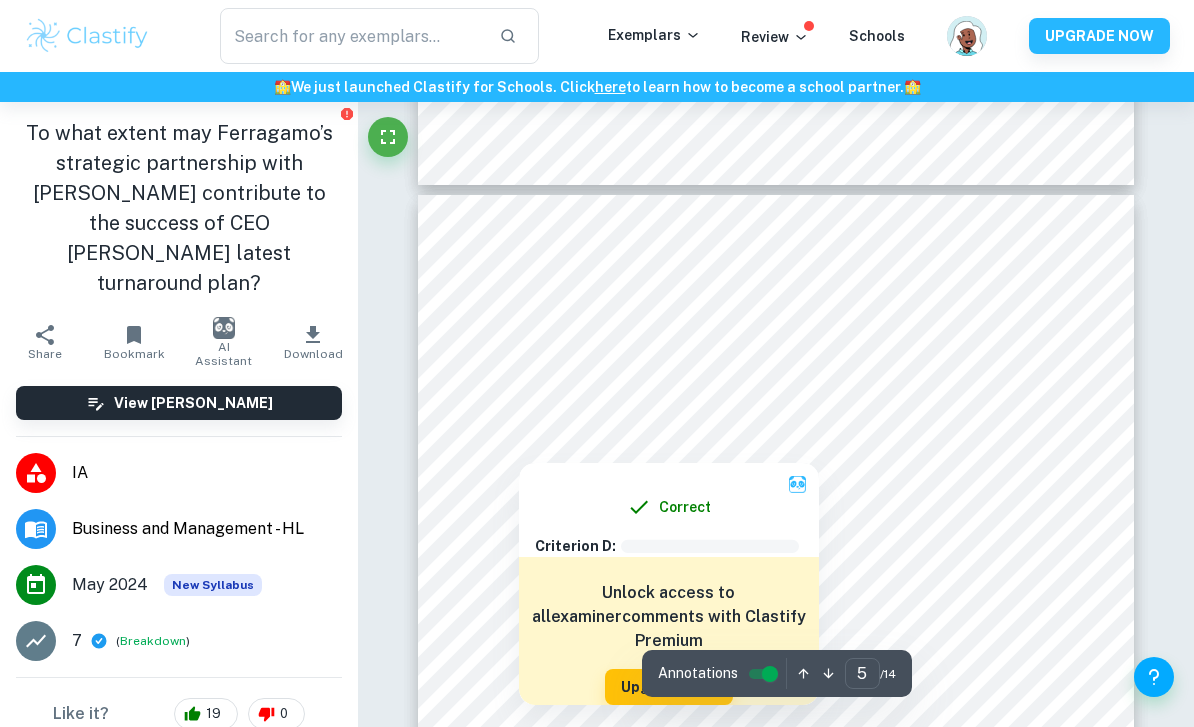 click at bounding box center [775, 353] 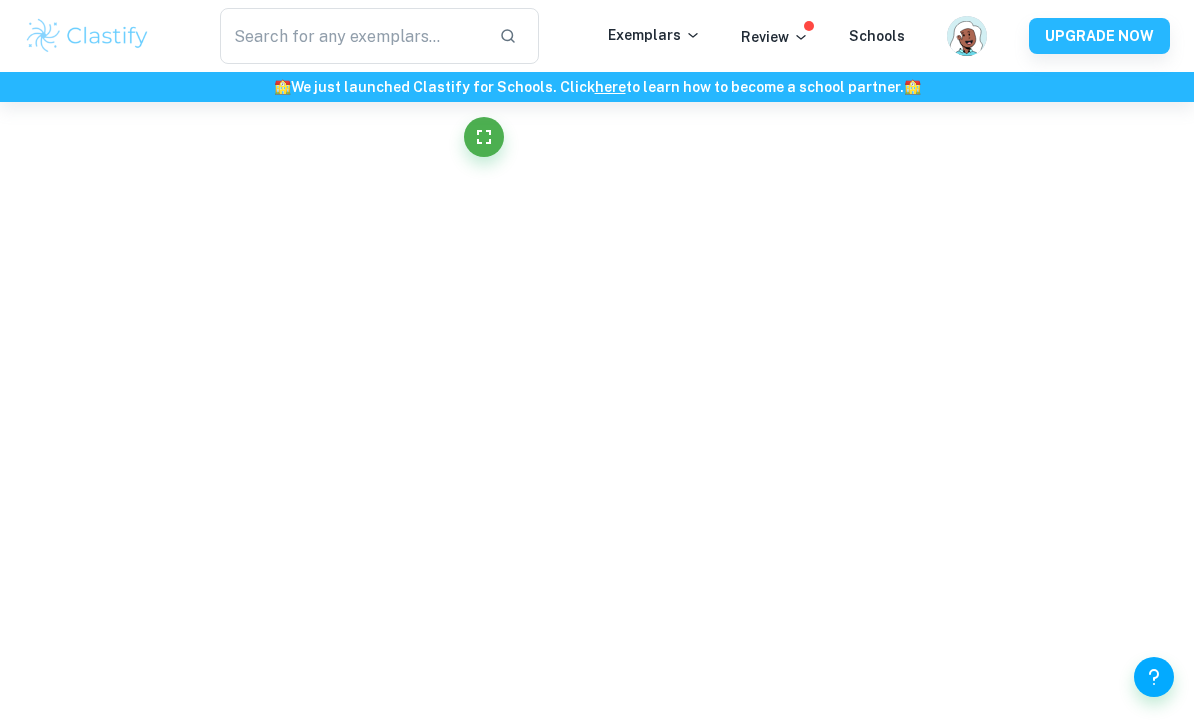 scroll, scrollTop: 3888, scrollLeft: 0, axis: vertical 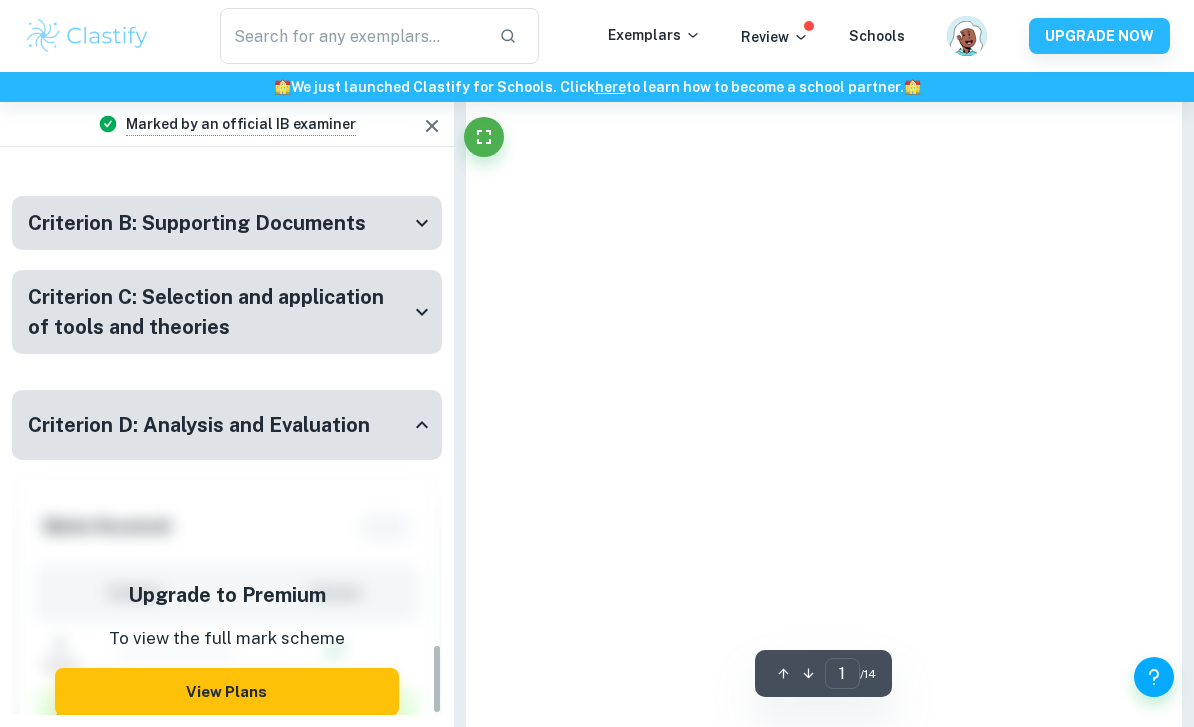 type on "5" 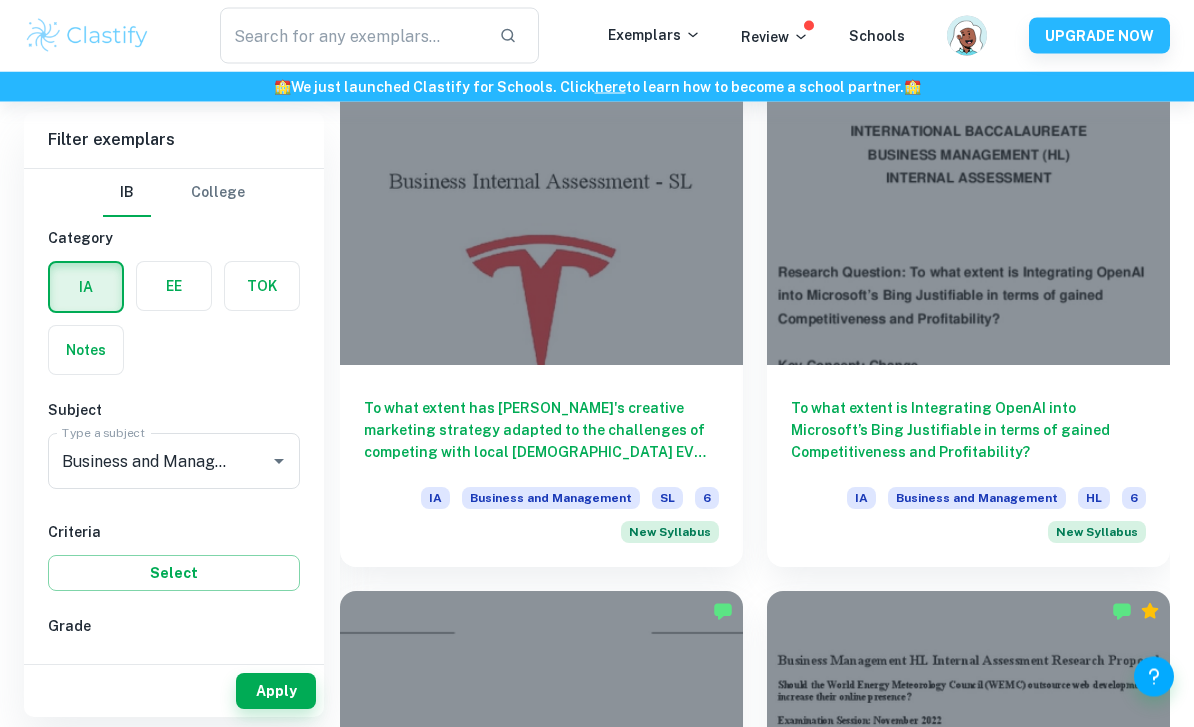scroll, scrollTop: 20161, scrollLeft: 0, axis: vertical 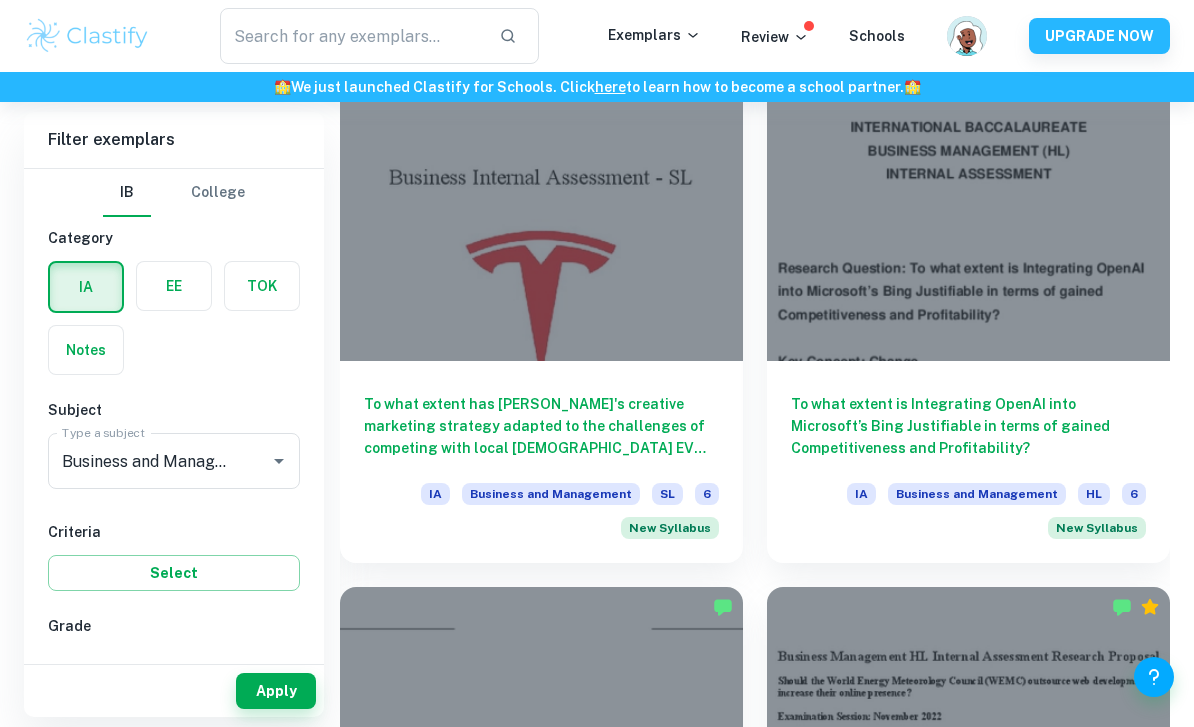 click on "To what extent has [PERSON_NAME]'s creative marketing strategy adapted to the challenges of competing with local [DEMOGRAPHIC_DATA] EV manufacturers in the Chinese market?" at bounding box center (541, 426) 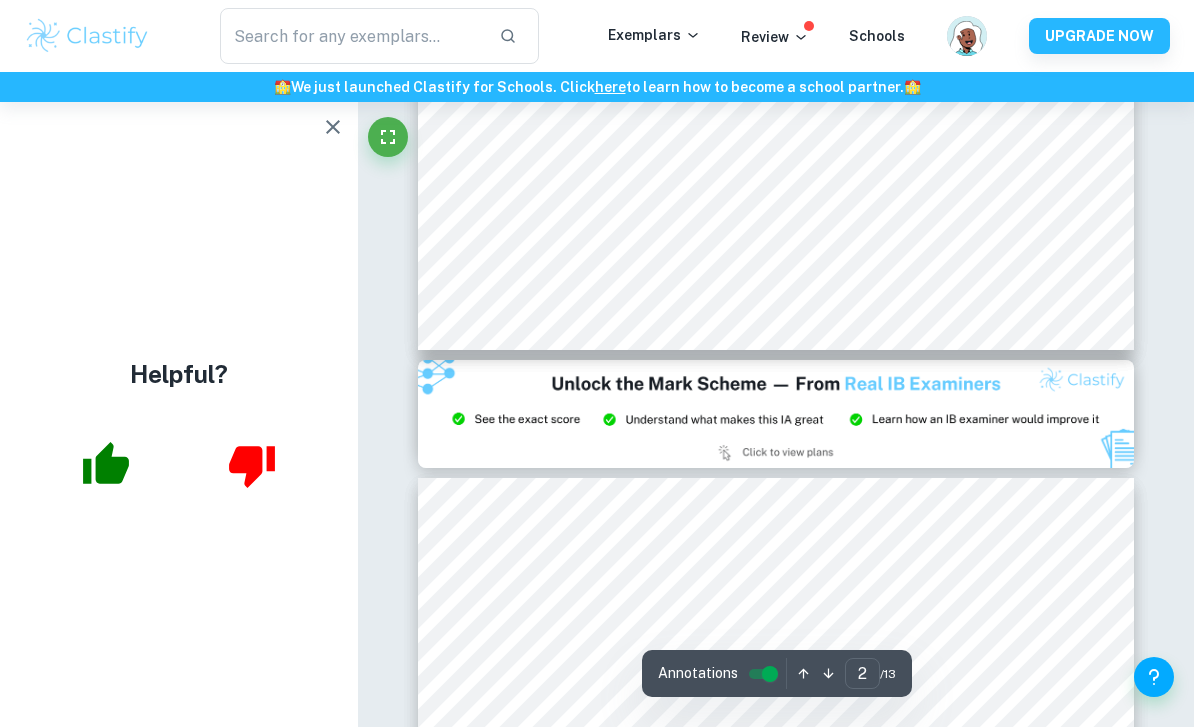 scroll, scrollTop: 614, scrollLeft: 0, axis: vertical 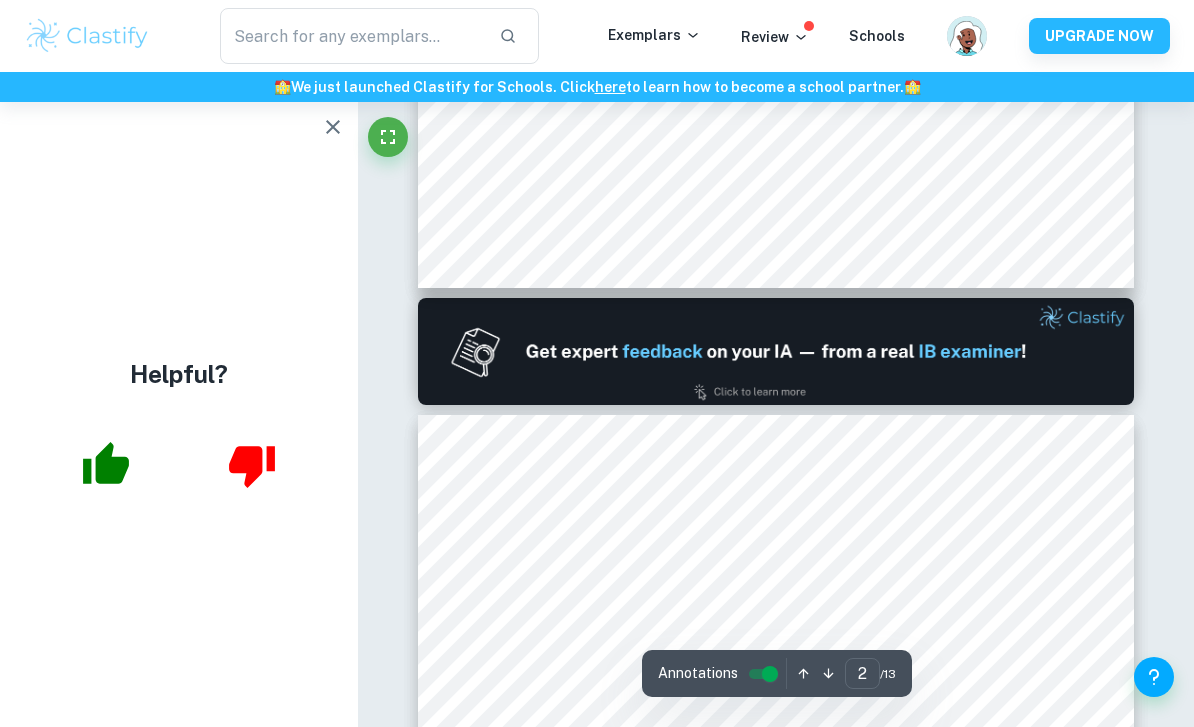 type on "1" 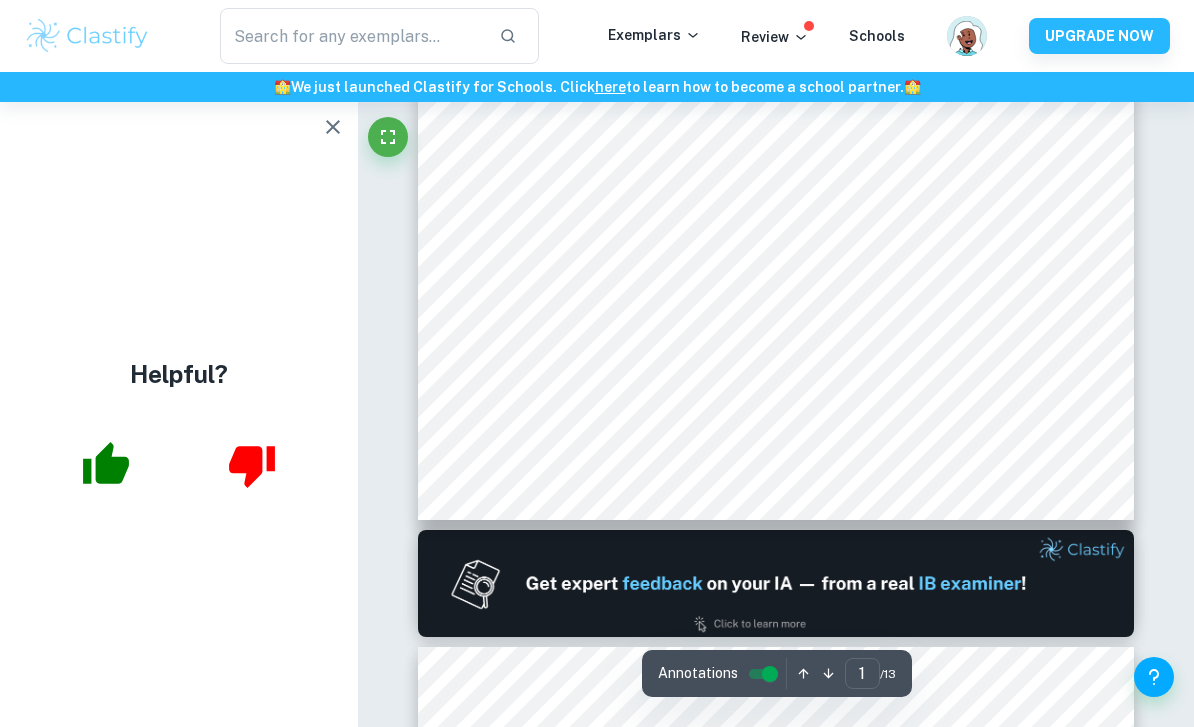 scroll, scrollTop: 0, scrollLeft: 0, axis: both 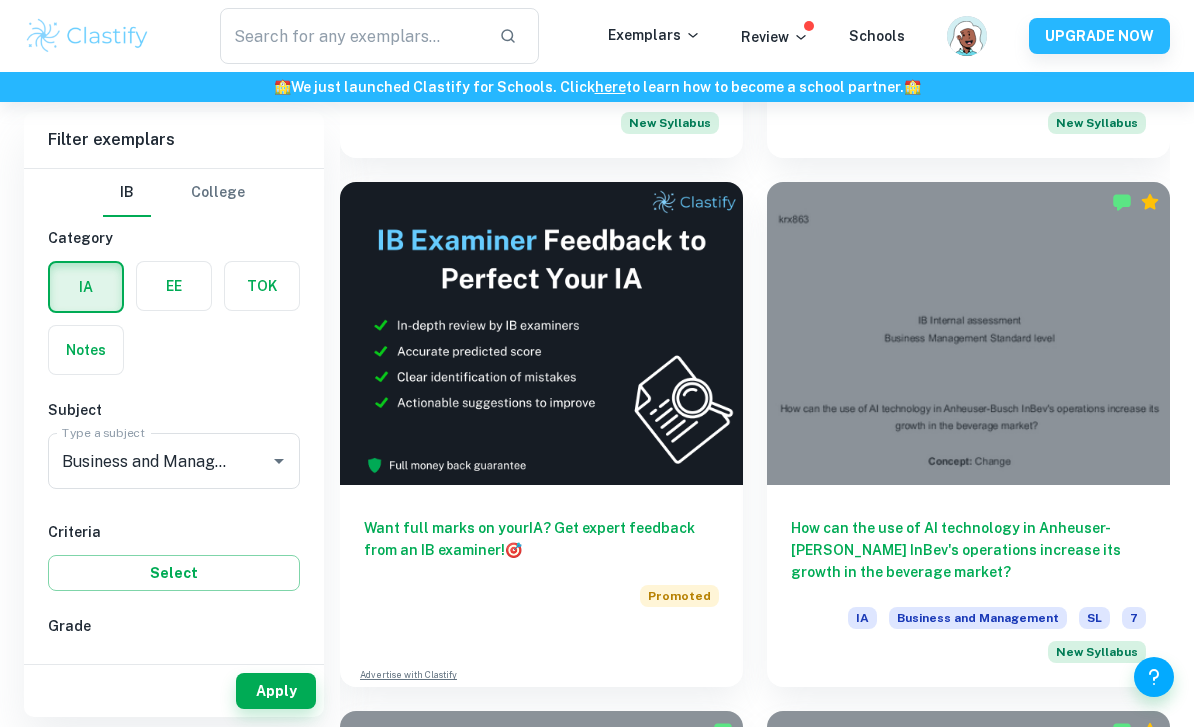 click on "How can the use of AI technology in Anheuser-[PERSON_NAME] InBev's operations increase its growth in the beverage market?" at bounding box center (968, 550) 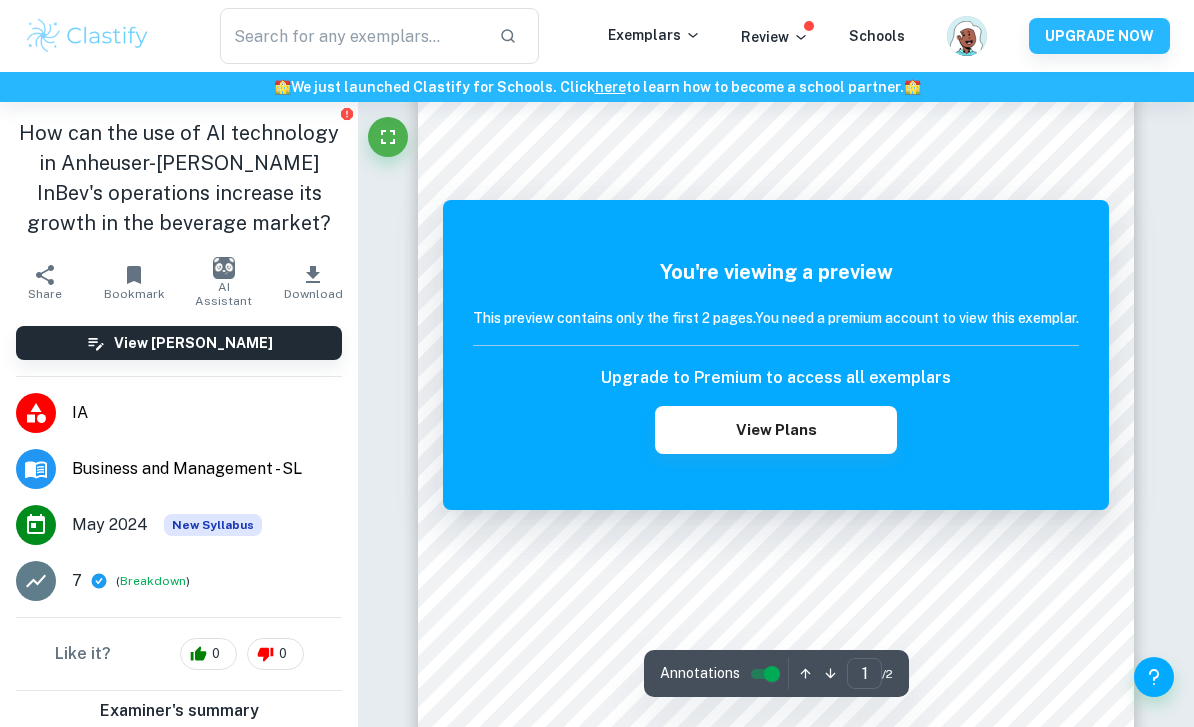 scroll, scrollTop: 0, scrollLeft: 0, axis: both 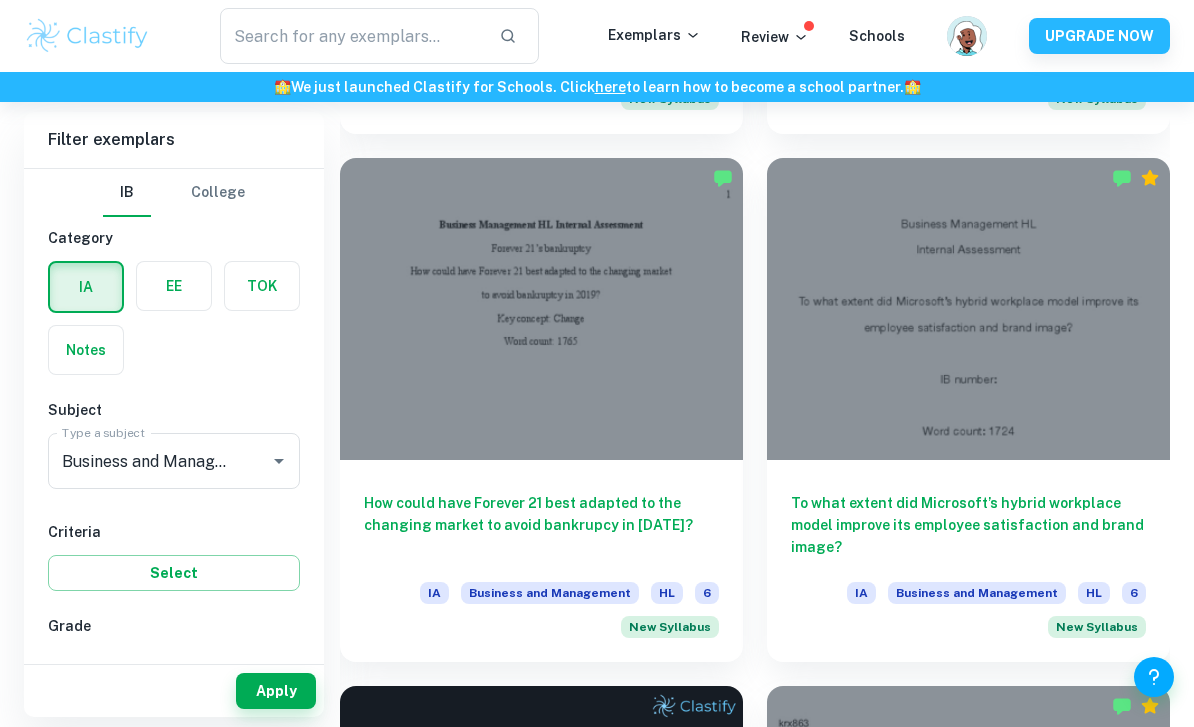 click on "How could have Forever 21 best adapted to the changing market to avoid bankrupcy in [DATE]?" at bounding box center (541, 525) 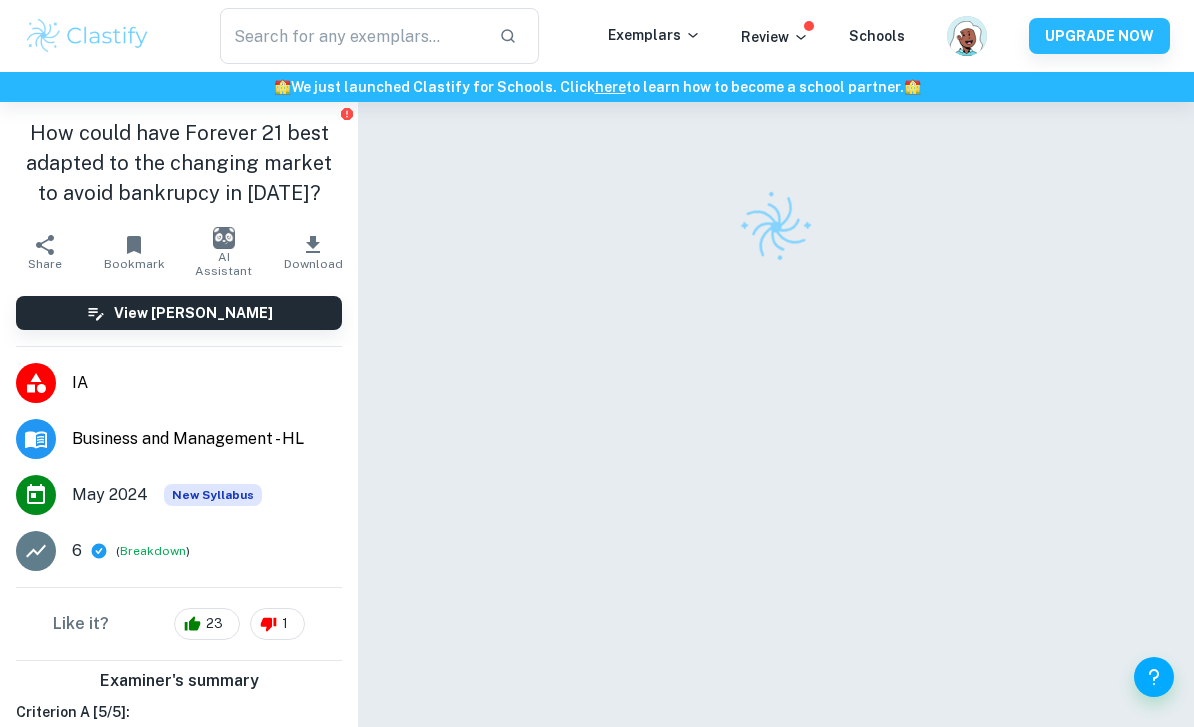 scroll, scrollTop: 0, scrollLeft: 0, axis: both 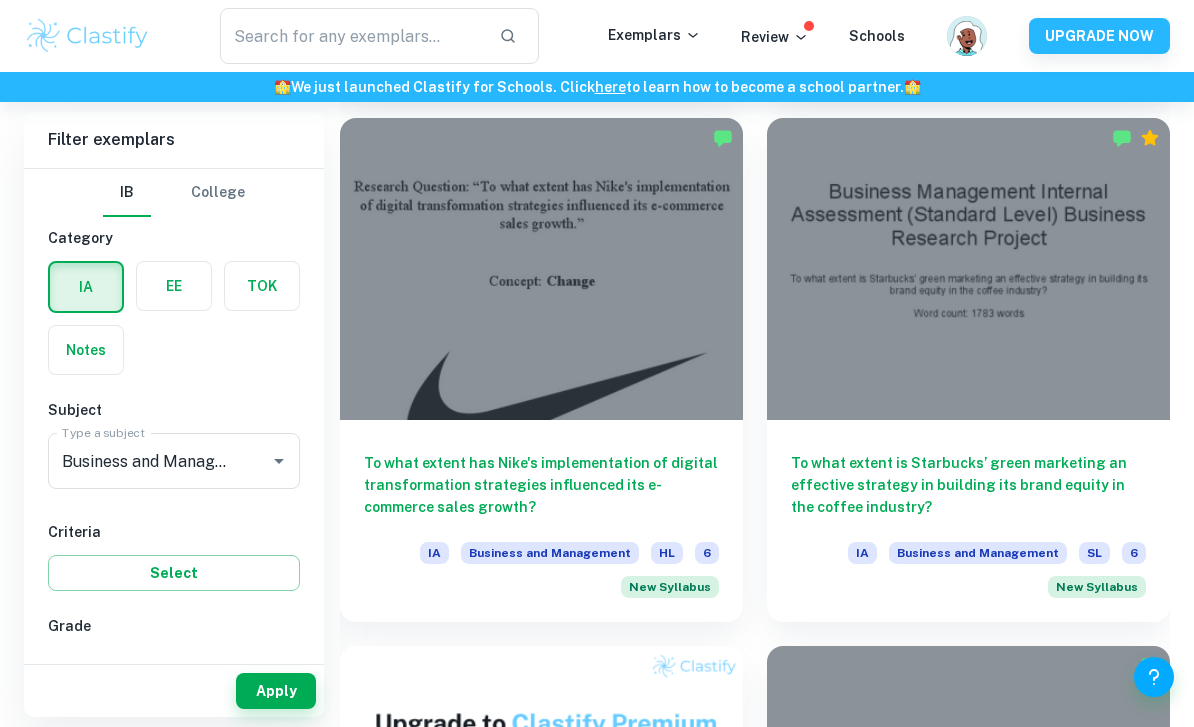 click on "To what extent has Nike's implementation of digital transformation strategies influenced its e-commerce sales growth?" at bounding box center [541, 485] 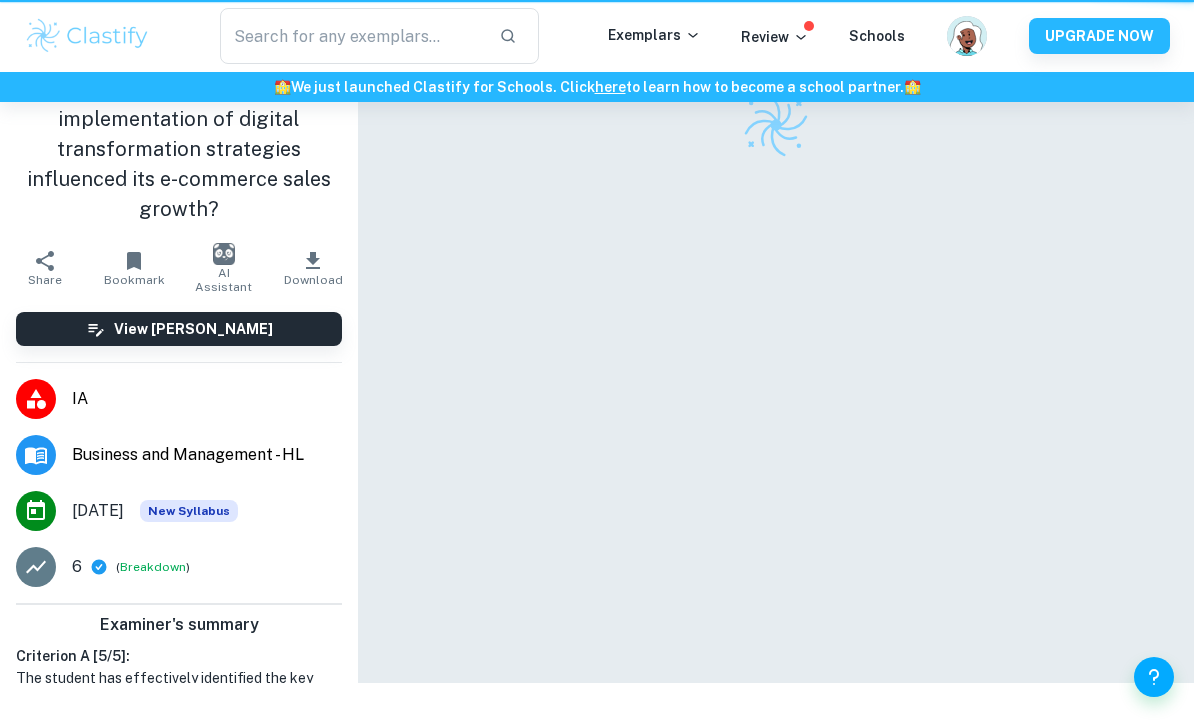 scroll, scrollTop: 0, scrollLeft: 0, axis: both 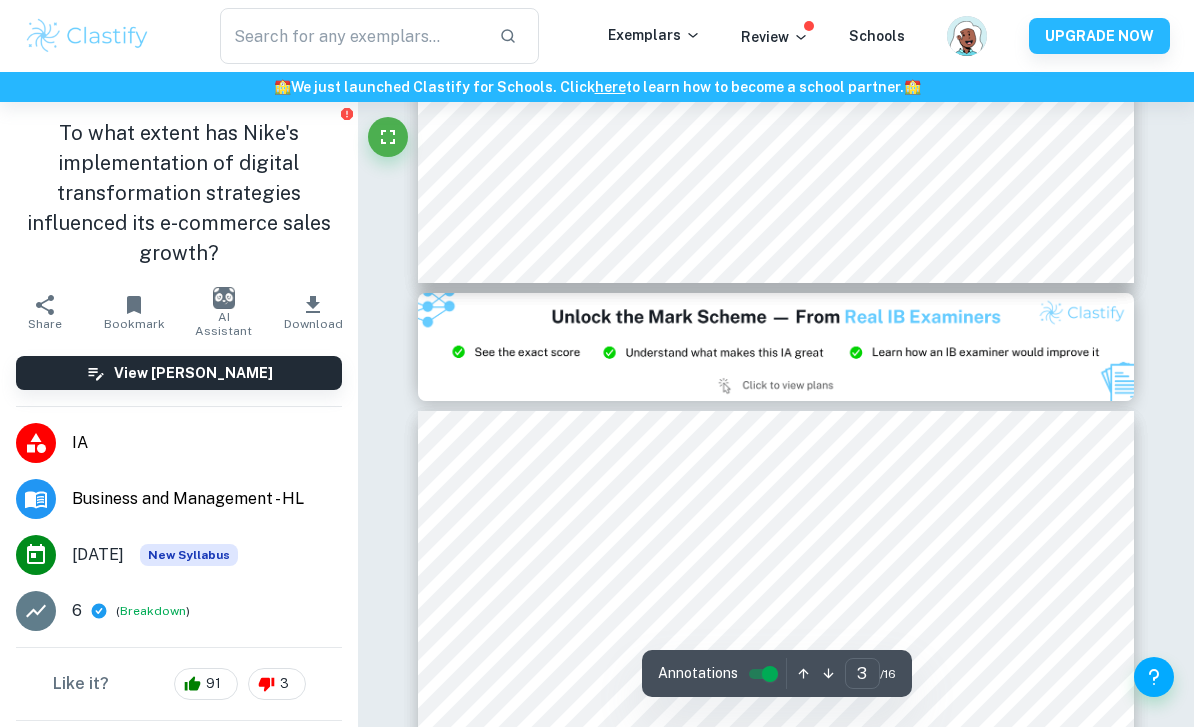 type on "2" 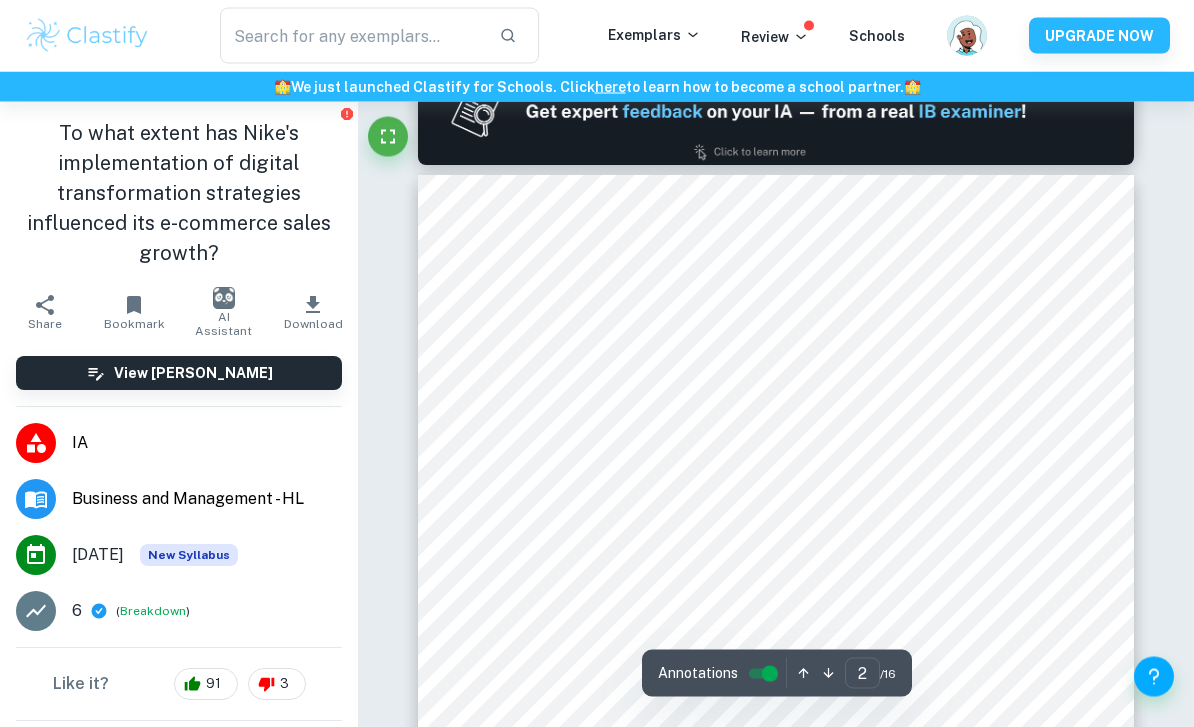 scroll, scrollTop: 1001, scrollLeft: 0, axis: vertical 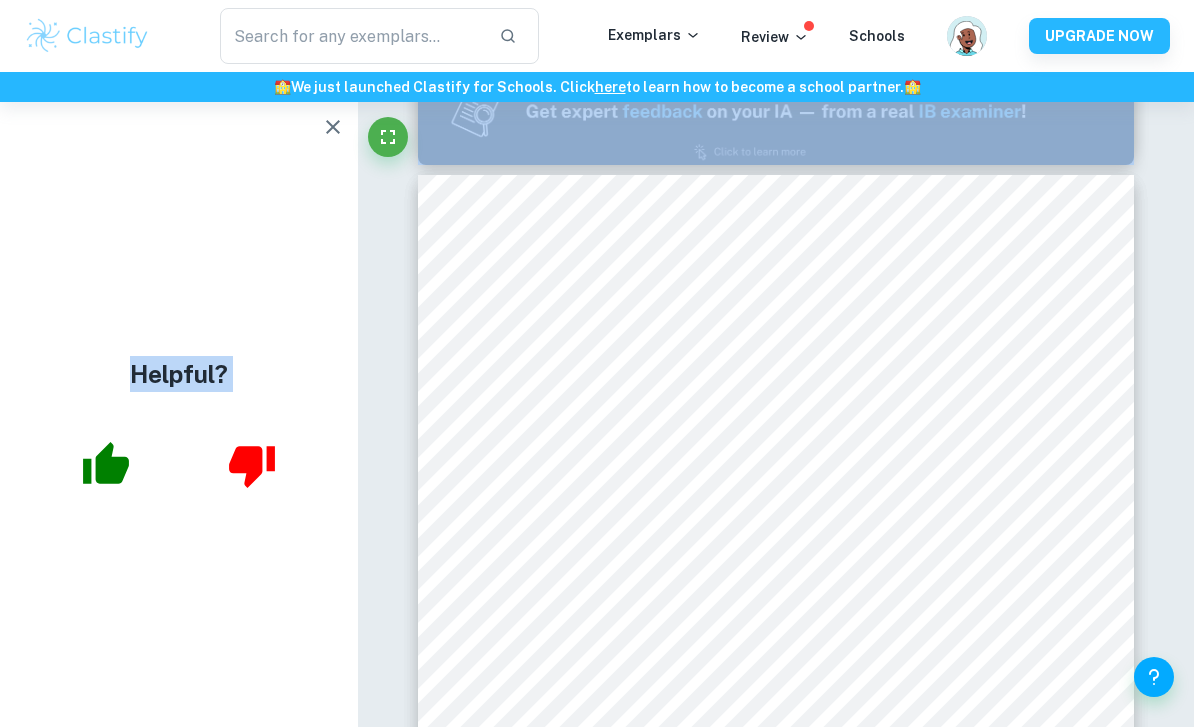 click on "Correct Criterion A :   The student selects a real business issue or problem that relates to any part of syllabus Comment:  The student selected a business issue by analyzing Nike's digital transformation strategies and their impact on e-commerce sales growth. The research question addressed a trend in the retail industry, demonstrating relevance to the syllabus. The student incorporated business models like SWOT analysis and the Ansoff Matrix to support their examination of this issue, linking their analysis to the core principles of business management. Correct Criterion A :   The research question either tackles the company’s past issues (backward-looking) or its future (forward-looking) Comment:  The student's research question examines how Nike's implementation of digital transformation strategies influences its e-commerce sales growth. The student analyzed past data and trends, such as the increase in digital sales from  10.7 b i l l i o n i n f i s c a l 2022 t o 10.7 billion in fiscal 2022 to  10.7" at bounding box center [776, 6729] 